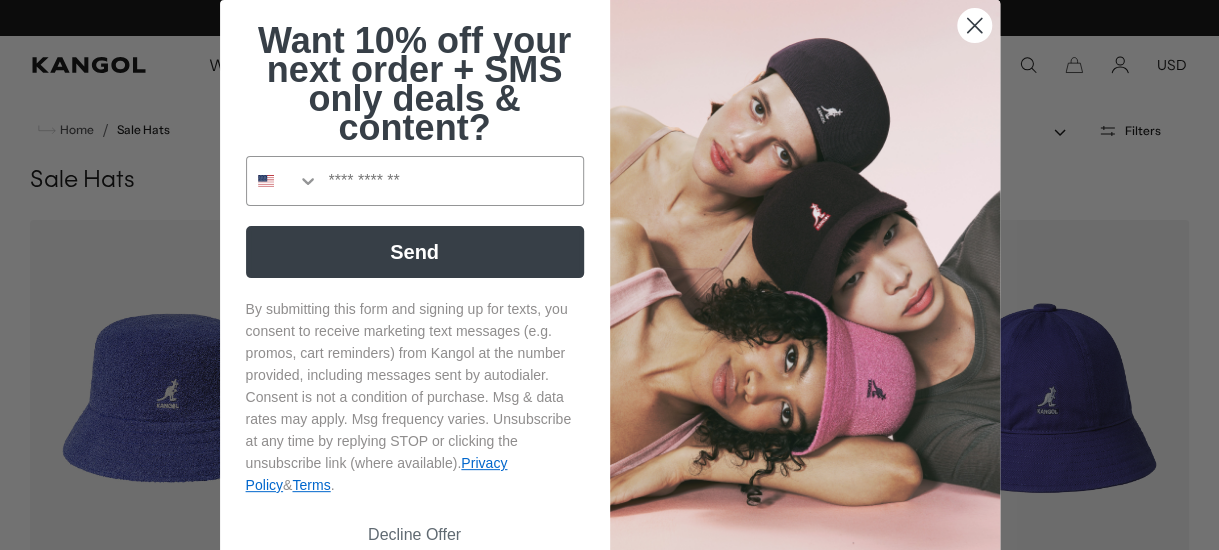 scroll, scrollTop: 0, scrollLeft: 0, axis: both 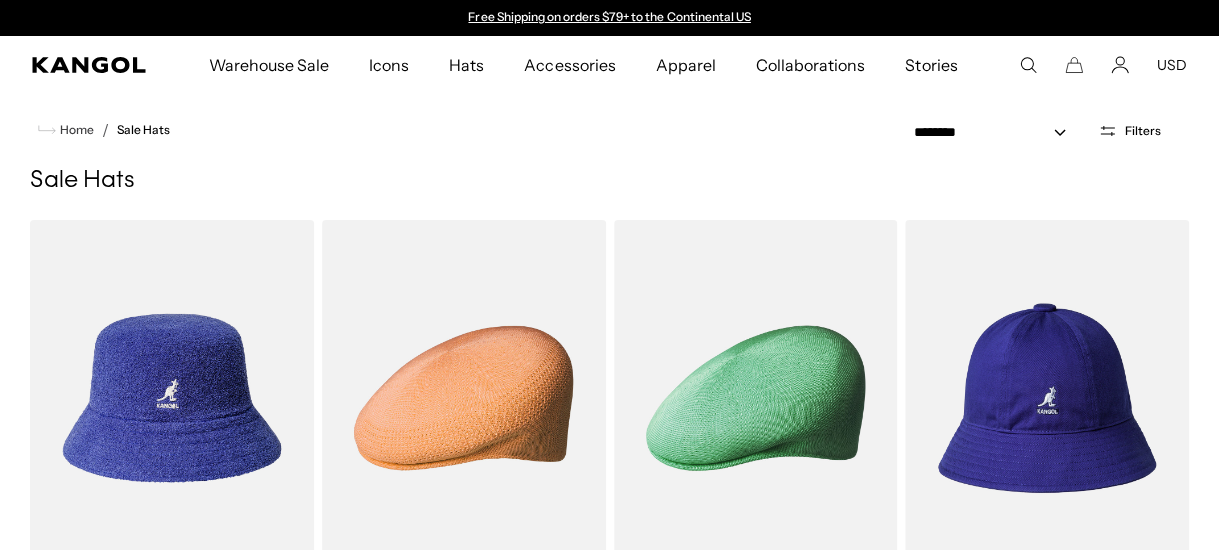 click 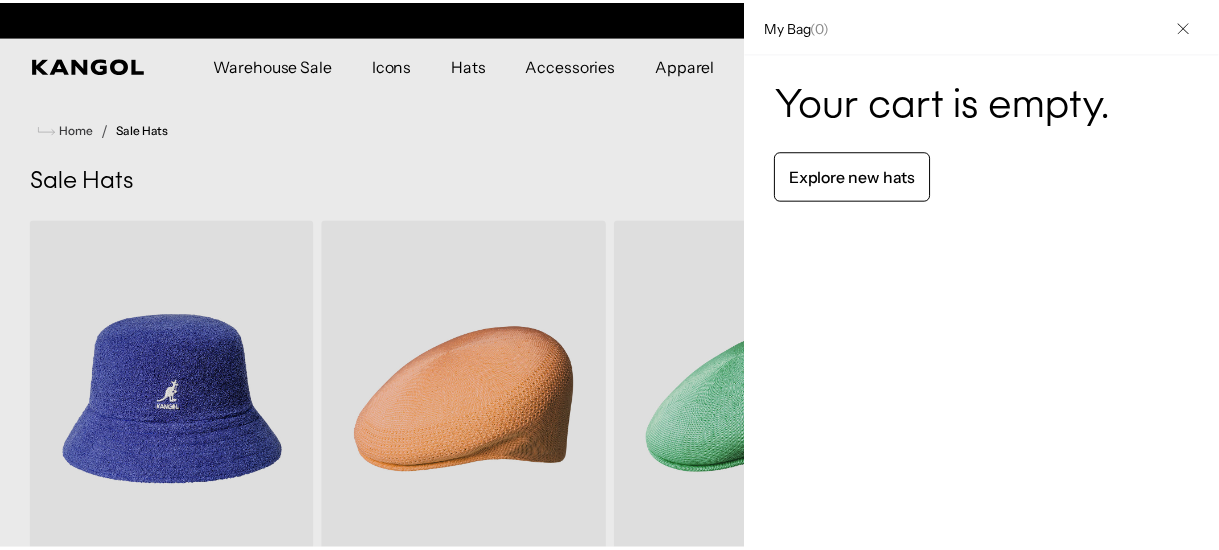 scroll, scrollTop: 0, scrollLeft: 411, axis: horizontal 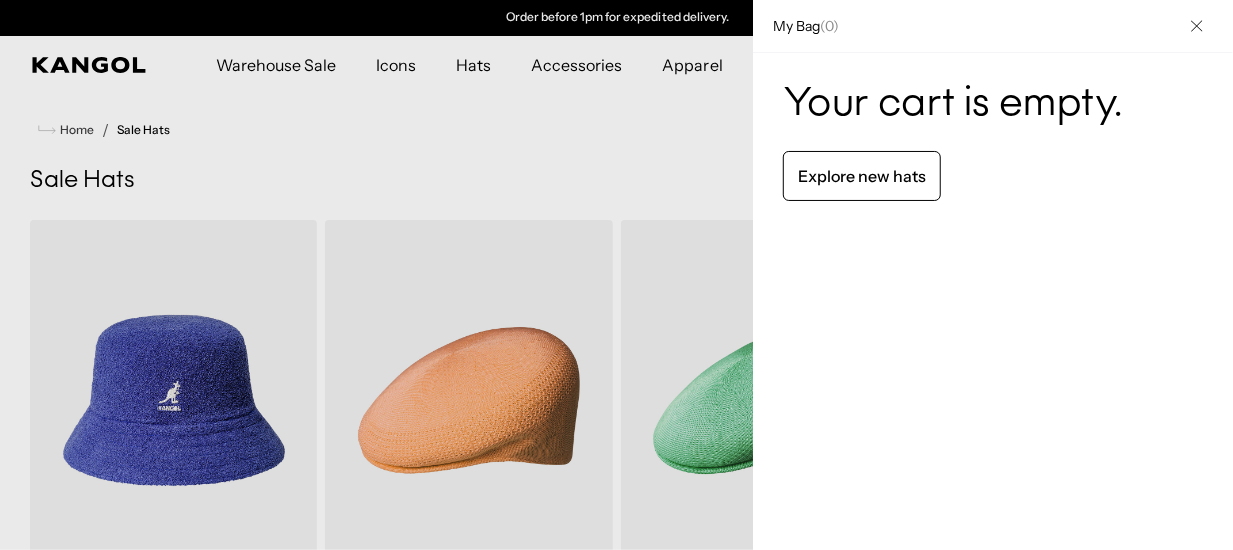 click 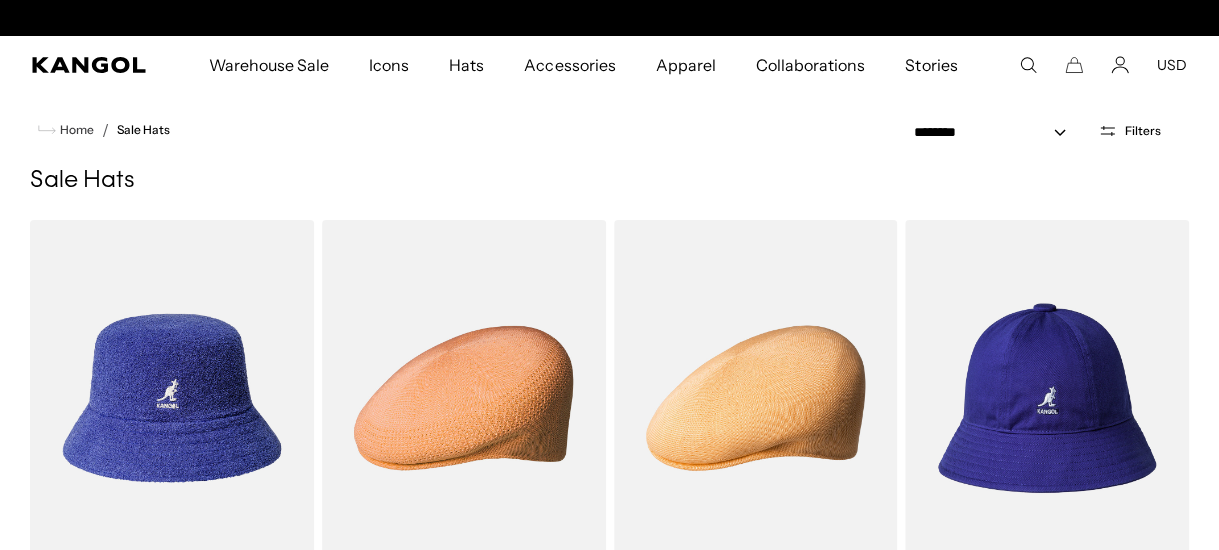 scroll, scrollTop: 0, scrollLeft: 0, axis: both 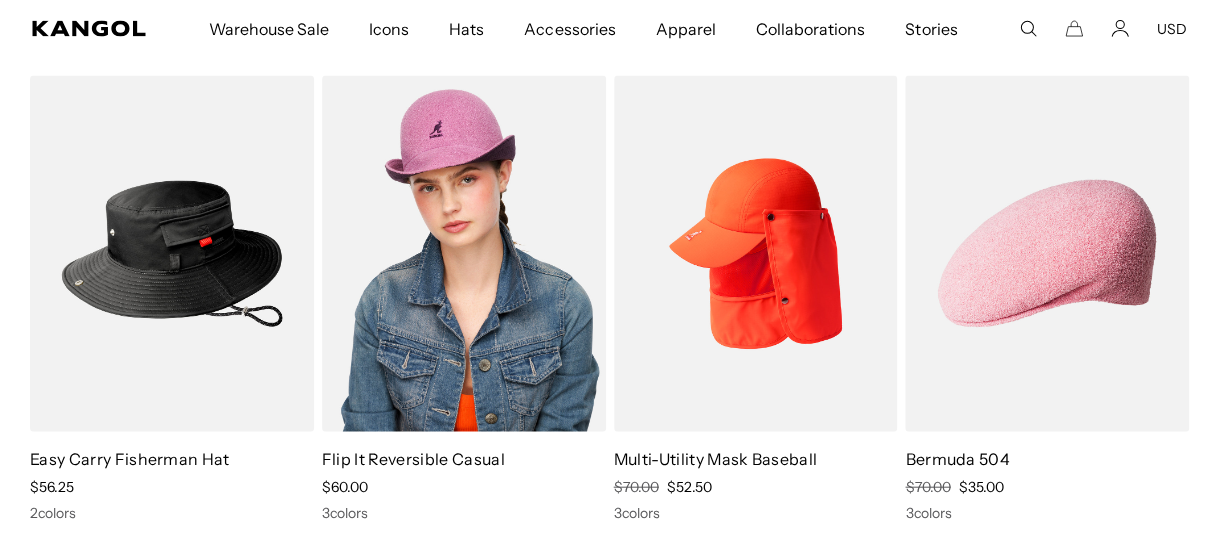 click at bounding box center (464, 254) 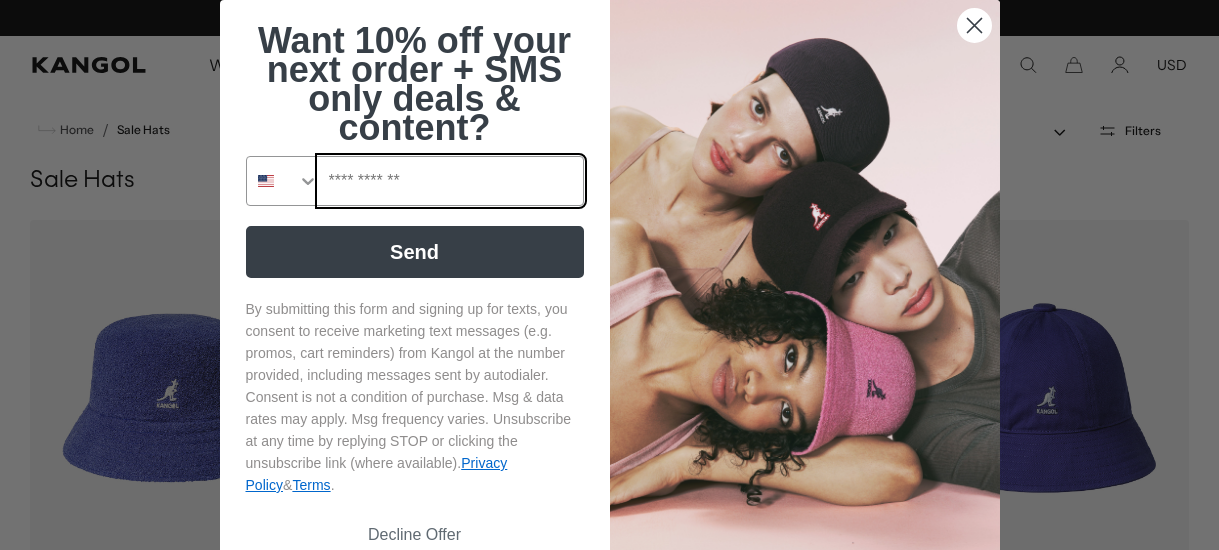 scroll, scrollTop: 0, scrollLeft: 0, axis: both 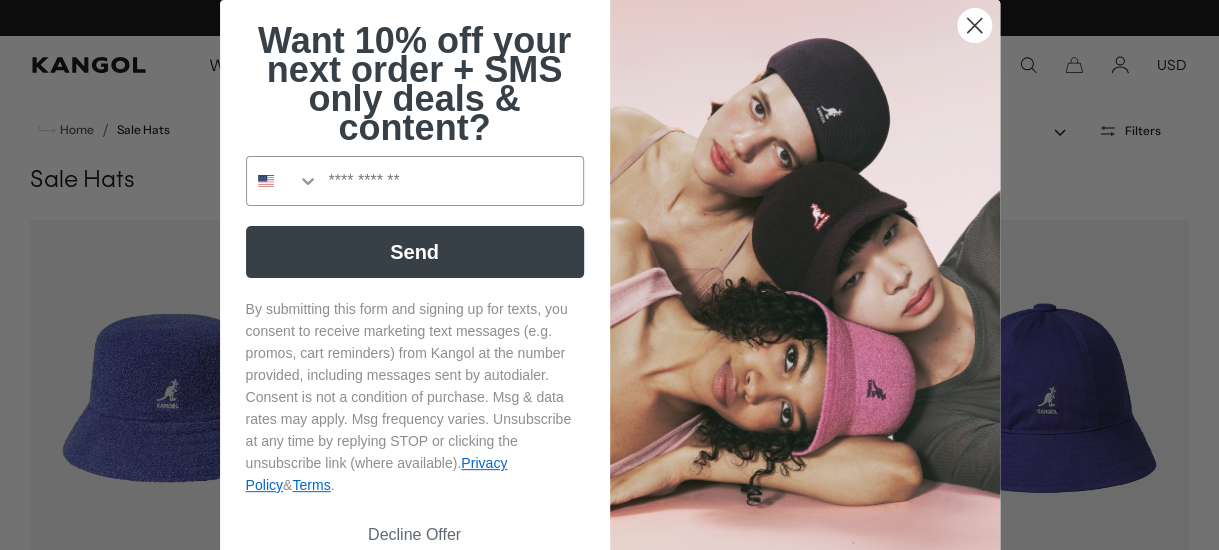click 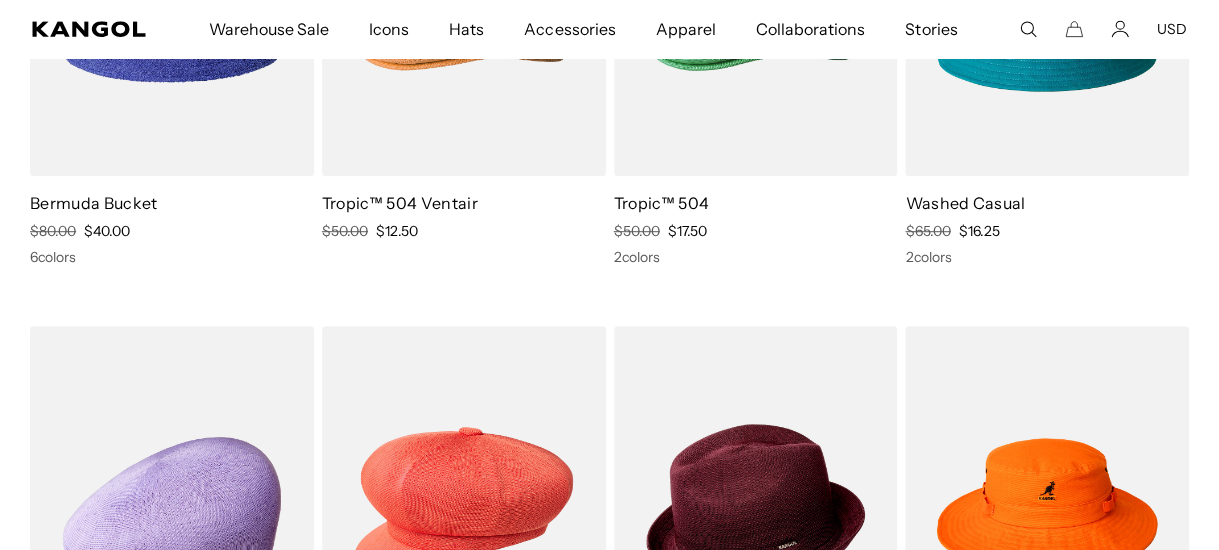 scroll, scrollTop: 700, scrollLeft: 0, axis: vertical 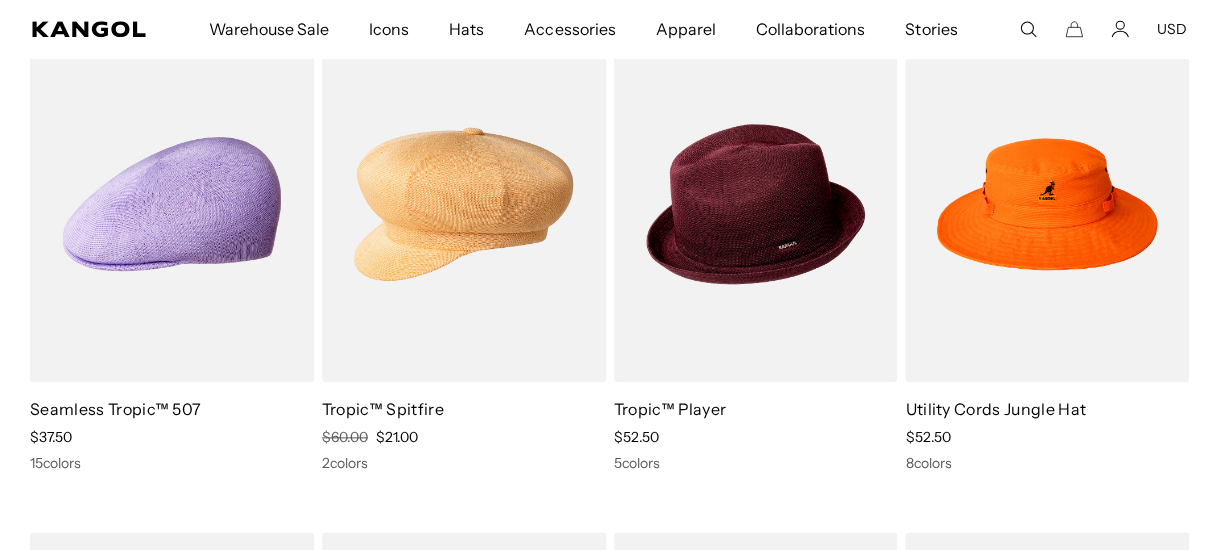 click at bounding box center [464, 204] 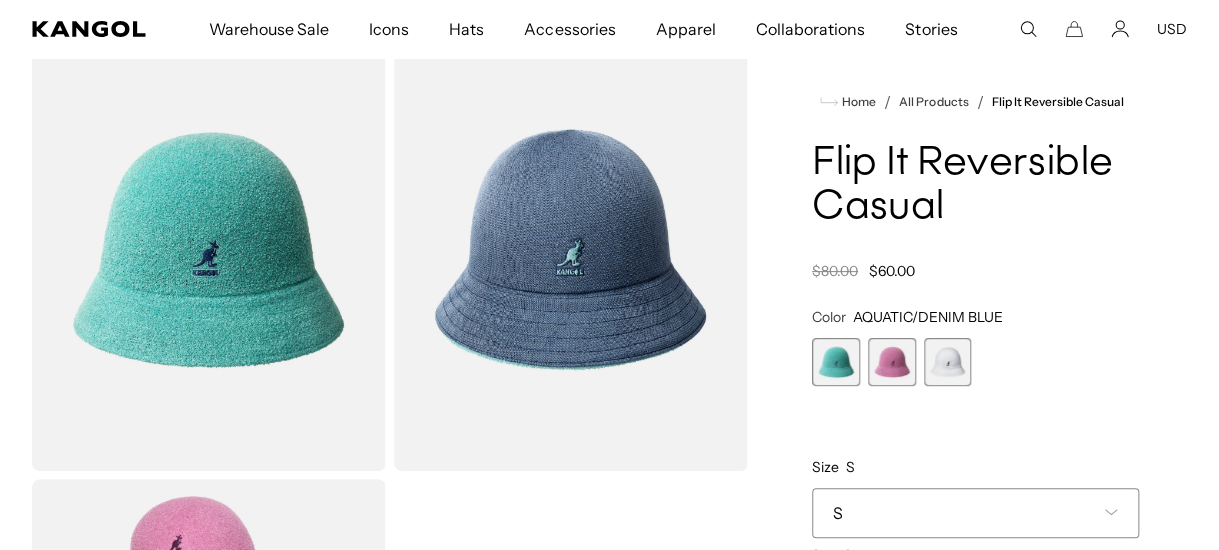 scroll, scrollTop: 200, scrollLeft: 0, axis: vertical 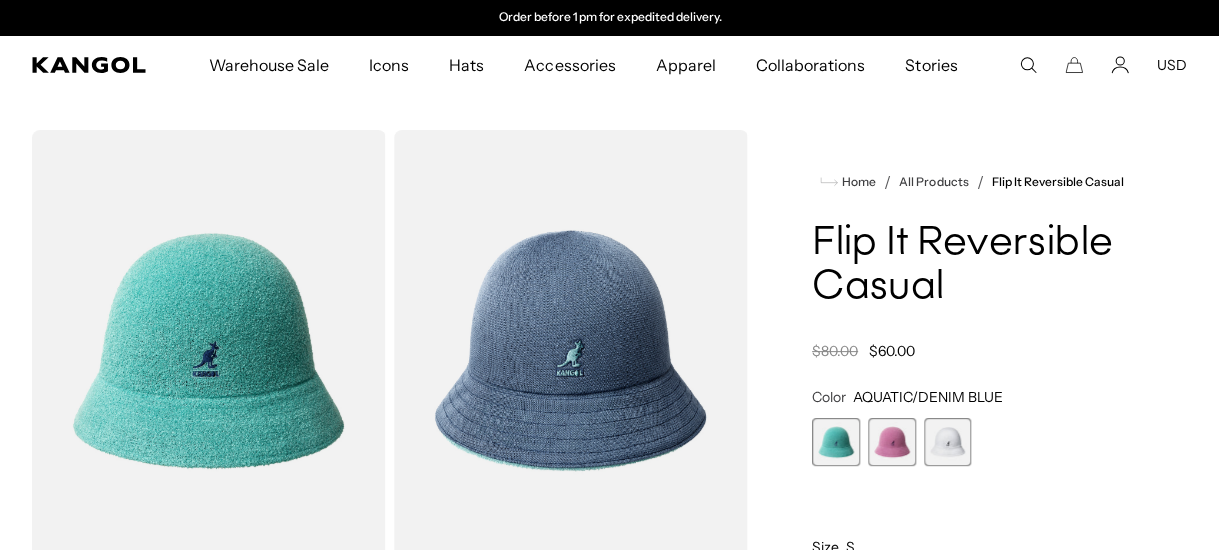 click at bounding box center [571, 351] 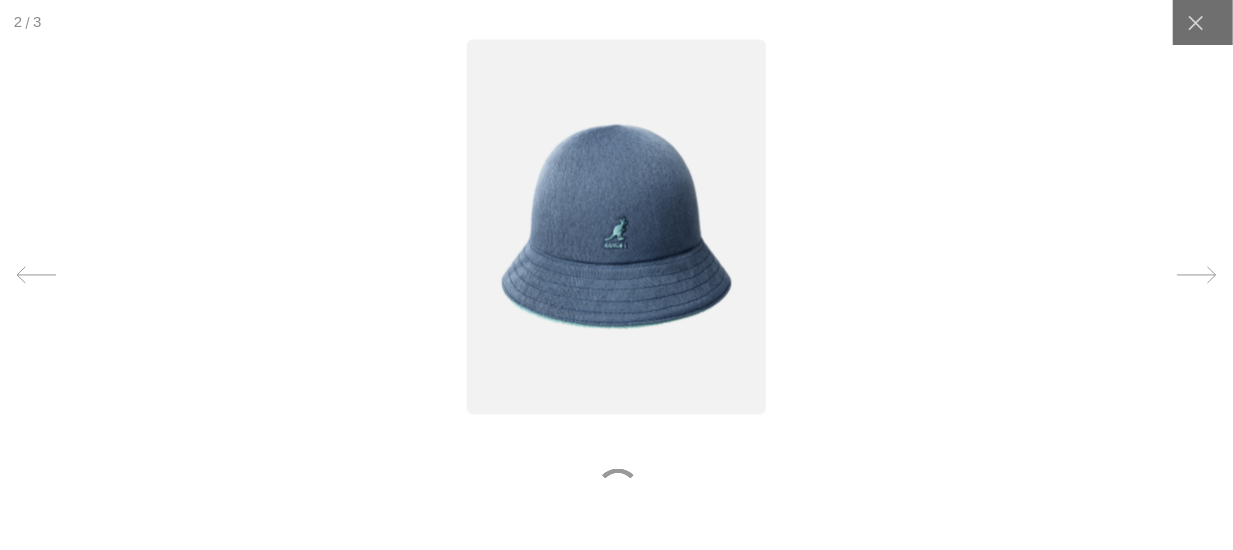 scroll, scrollTop: 0, scrollLeft: 0, axis: both 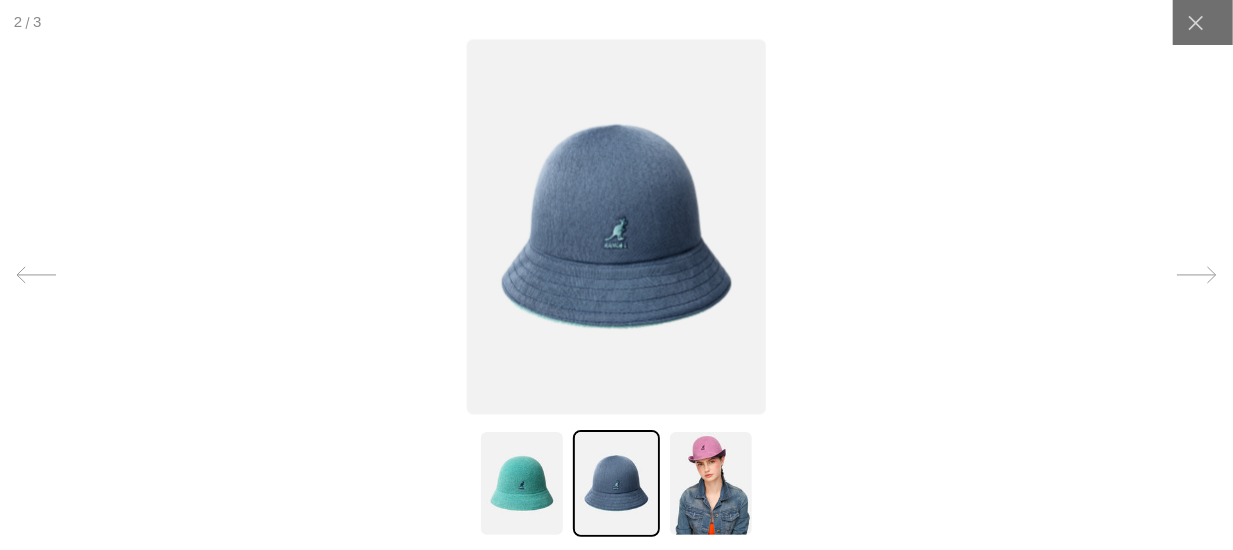 click 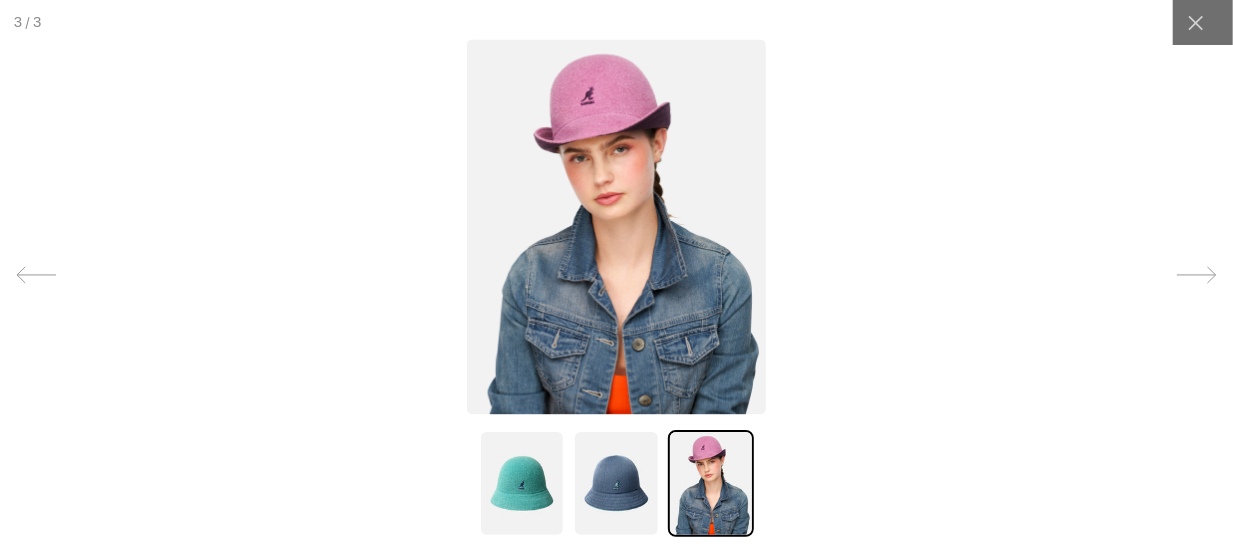 click 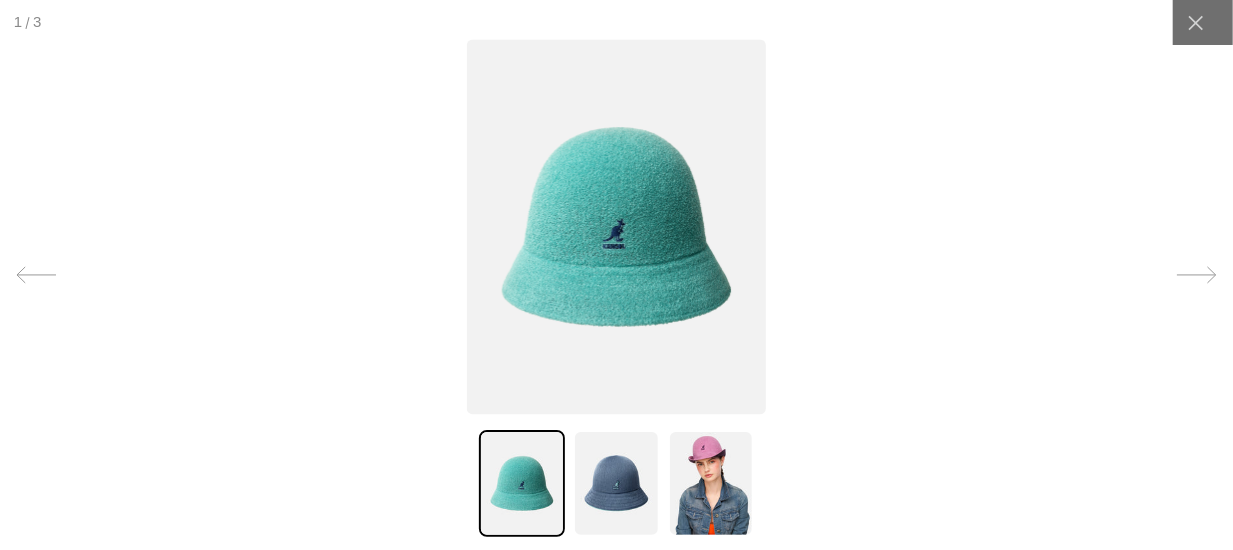 click 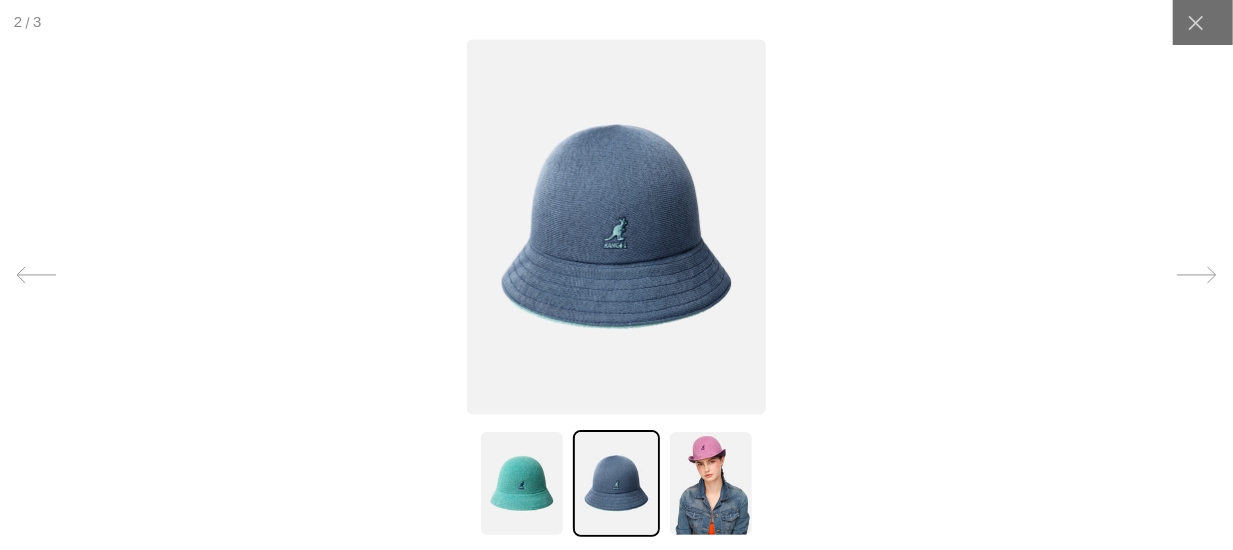 click 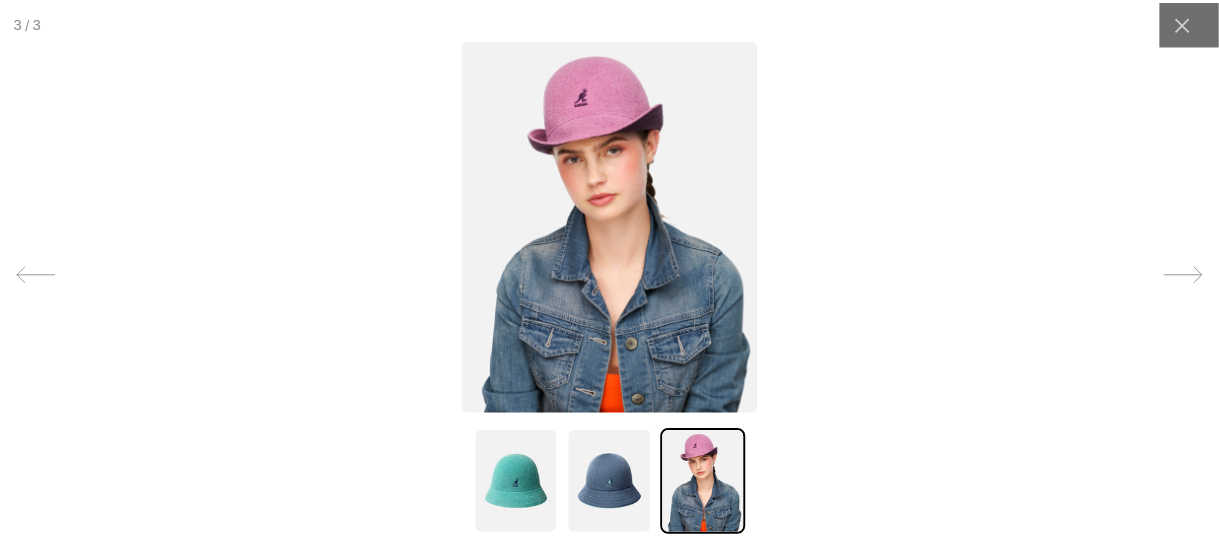 scroll, scrollTop: 0, scrollLeft: 0, axis: both 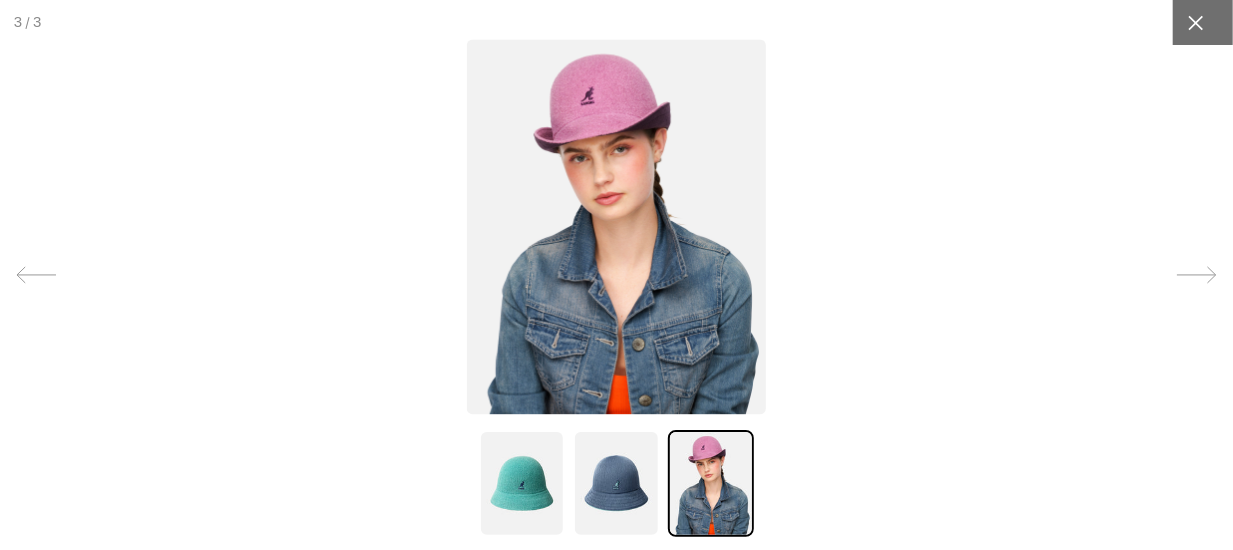 click at bounding box center (1195, 22) 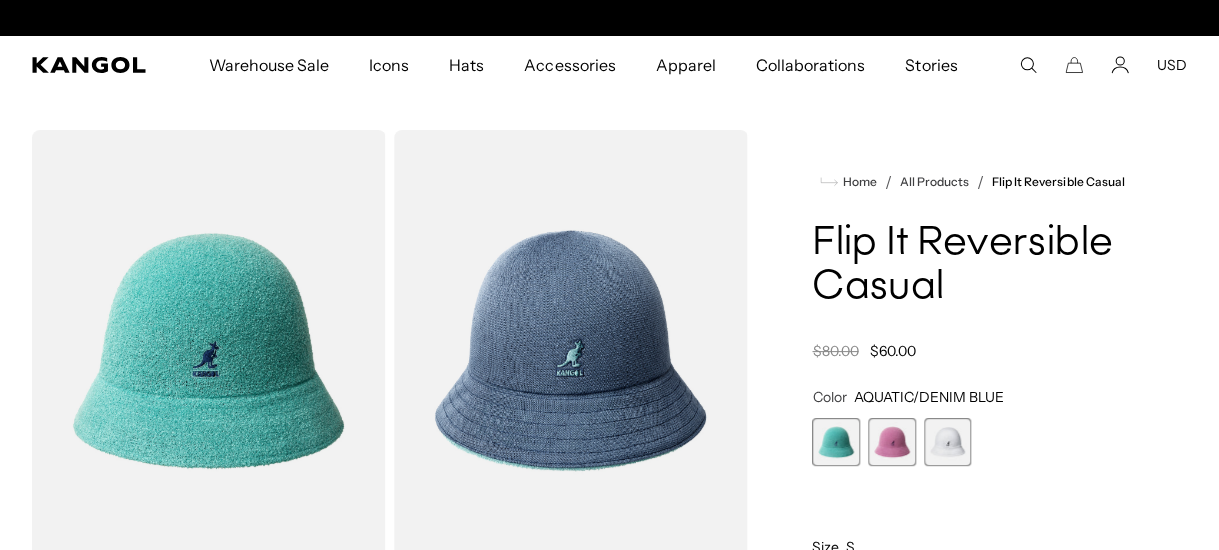 scroll, scrollTop: 0, scrollLeft: 411, axis: horizontal 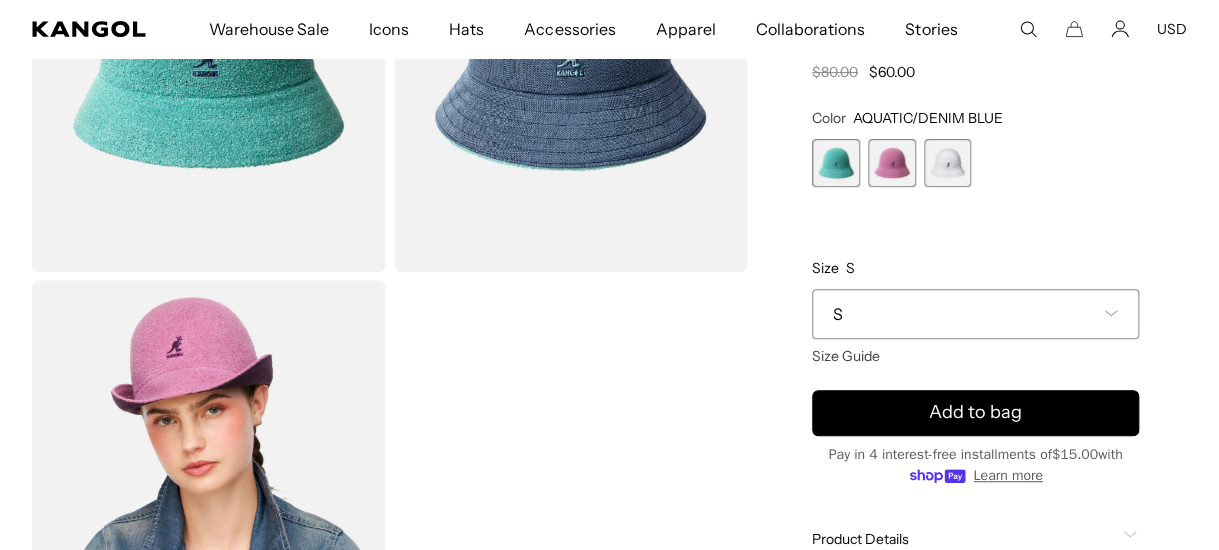 click at bounding box center (836, 163) 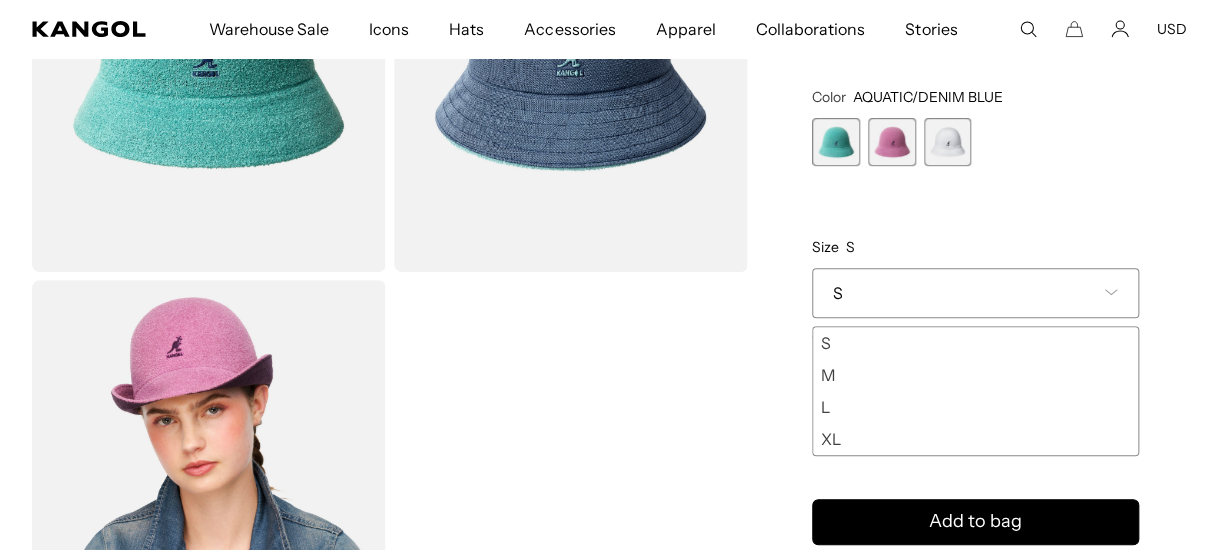 scroll, scrollTop: 0, scrollLeft: 411, axis: horizontal 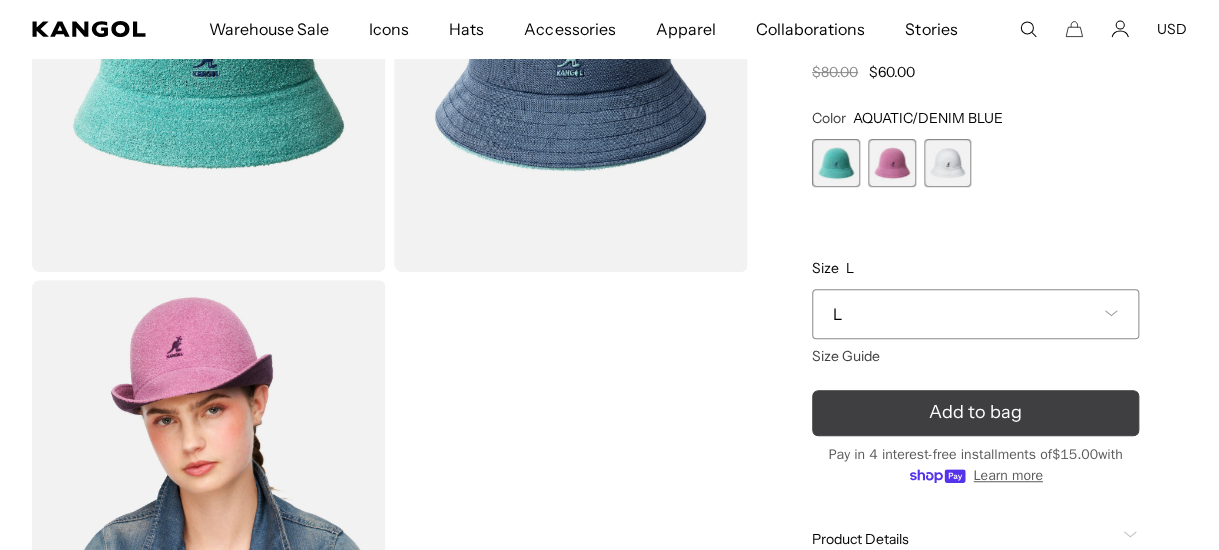 click on "Add to bag" at bounding box center [975, 413] 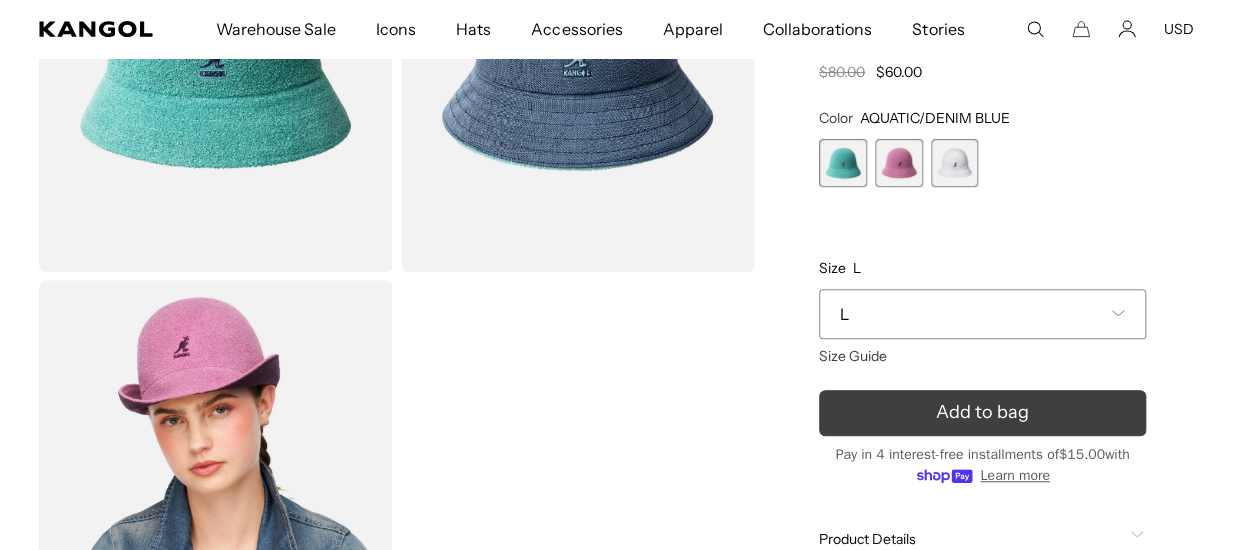 scroll, scrollTop: 0, scrollLeft: 0, axis: both 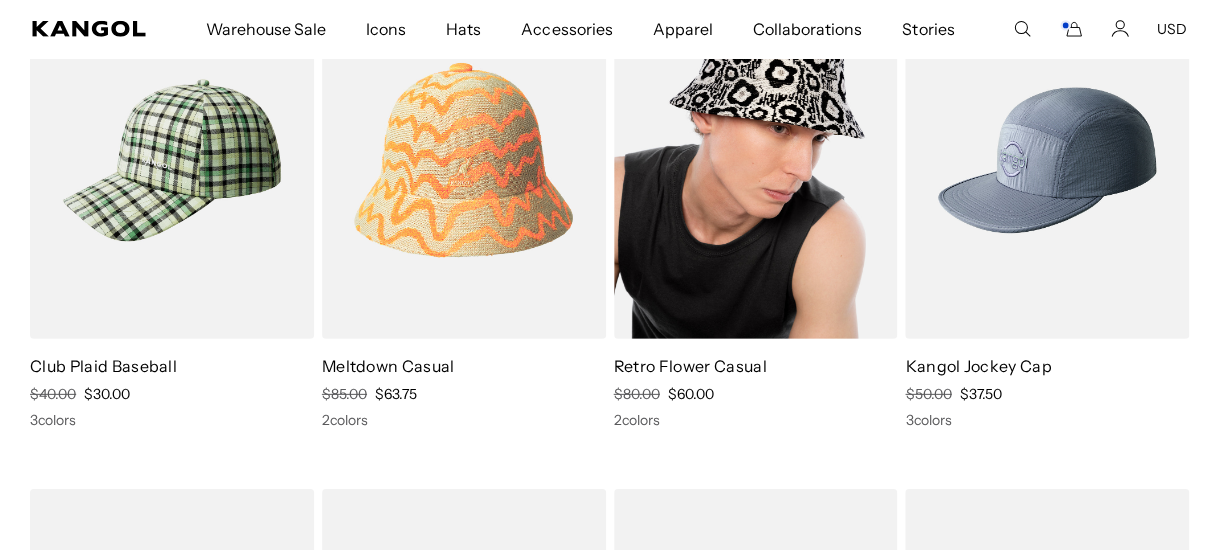 click at bounding box center (756, 160) 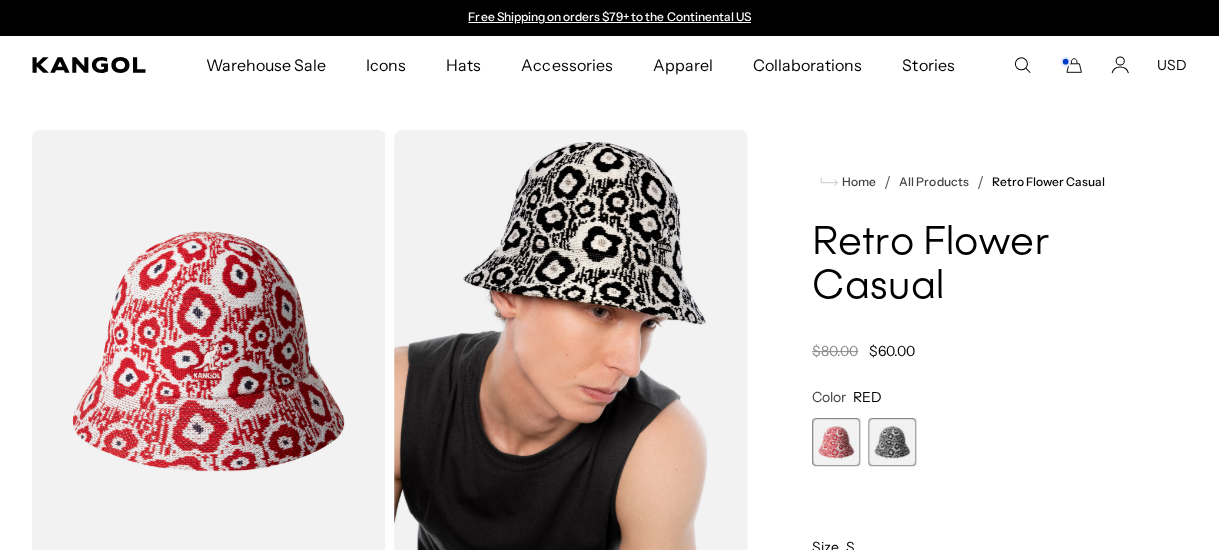 scroll, scrollTop: 0, scrollLeft: 0, axis: both 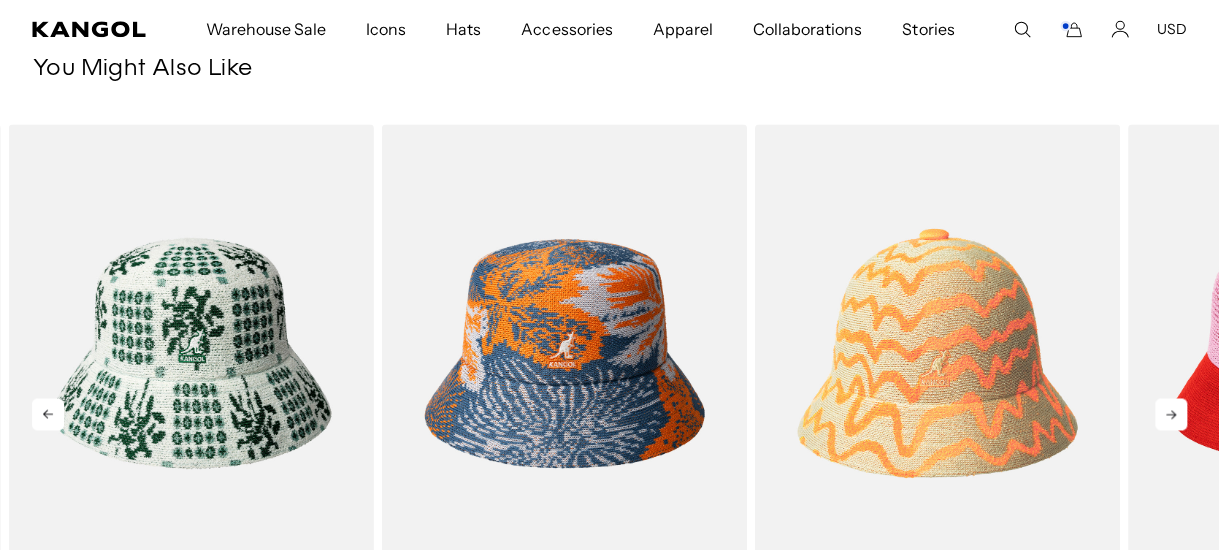 click 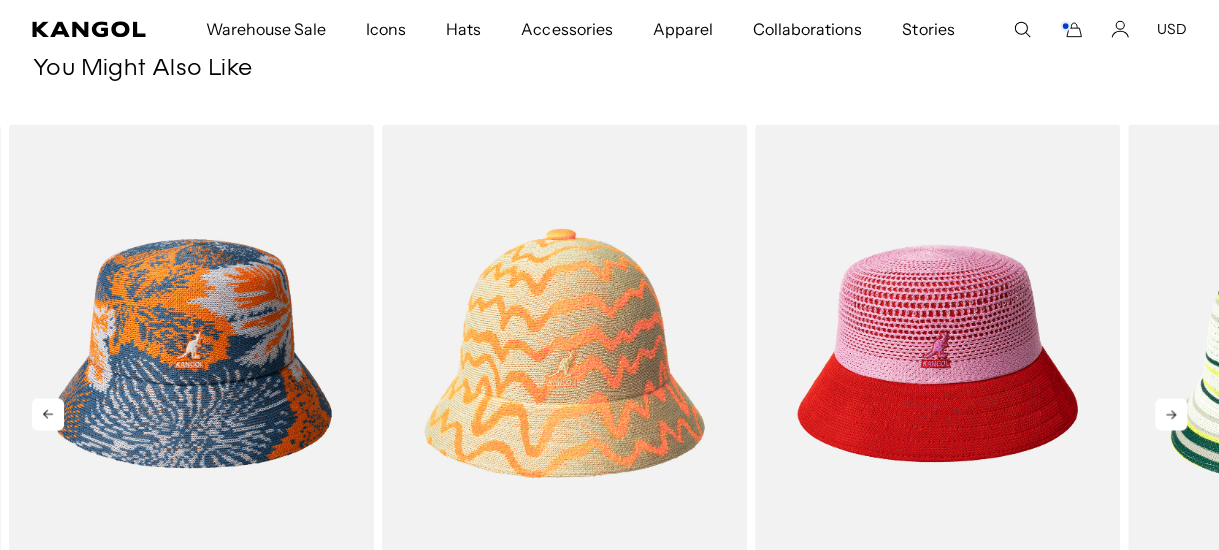 scroll, scrollTop: 0, scrollLeft: 411, axis: horizontal 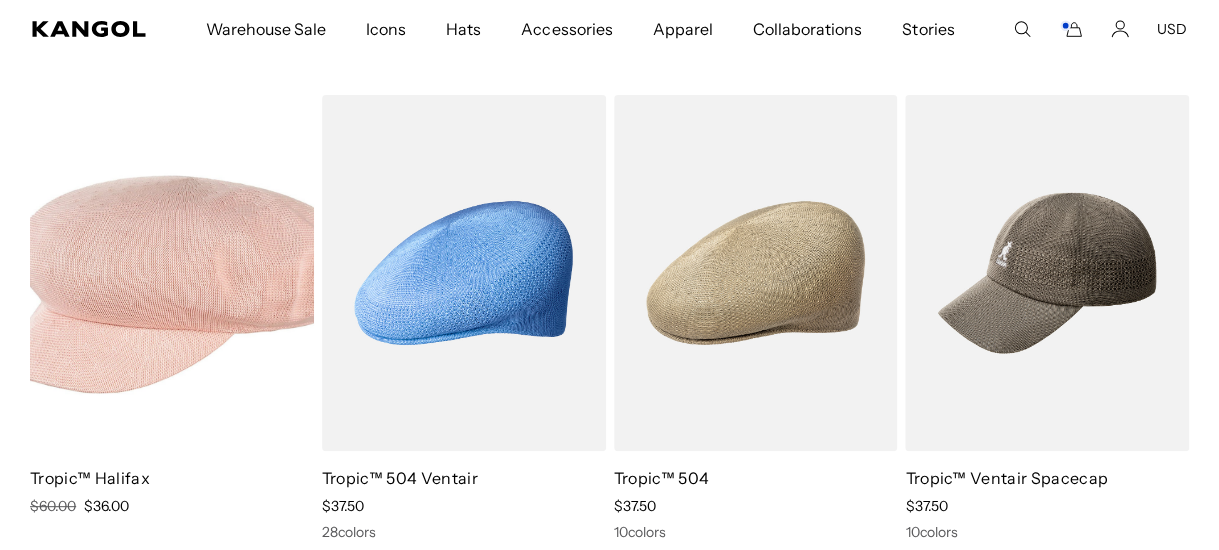 click at bounding box center (172, 273) 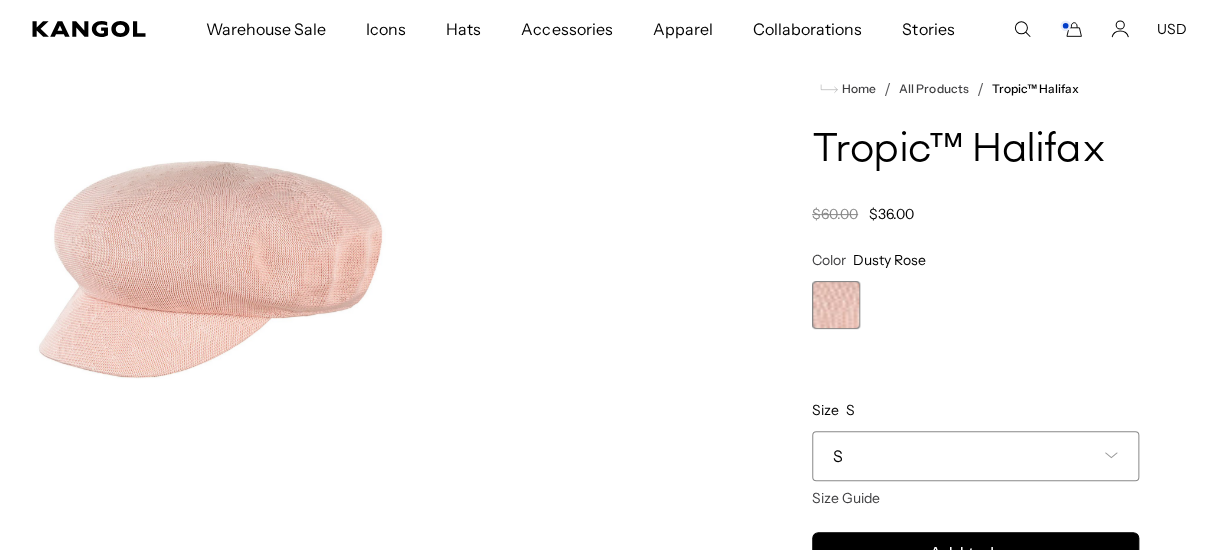 scroll, scrollTop: 200, scrollLeft: 0, axis: vertical 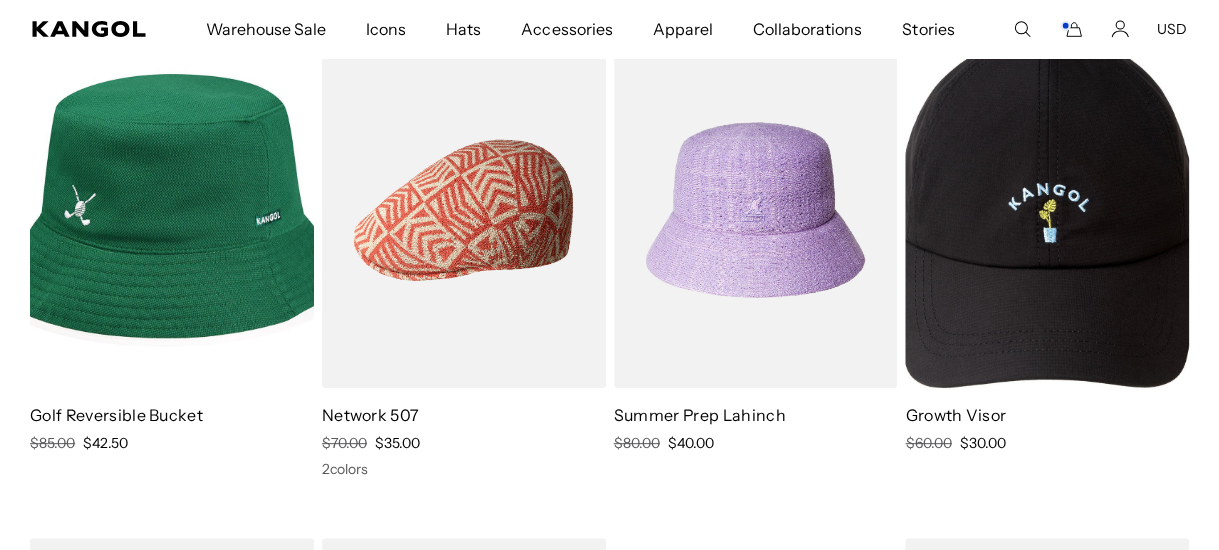 click at bounding box center (1047, 210) 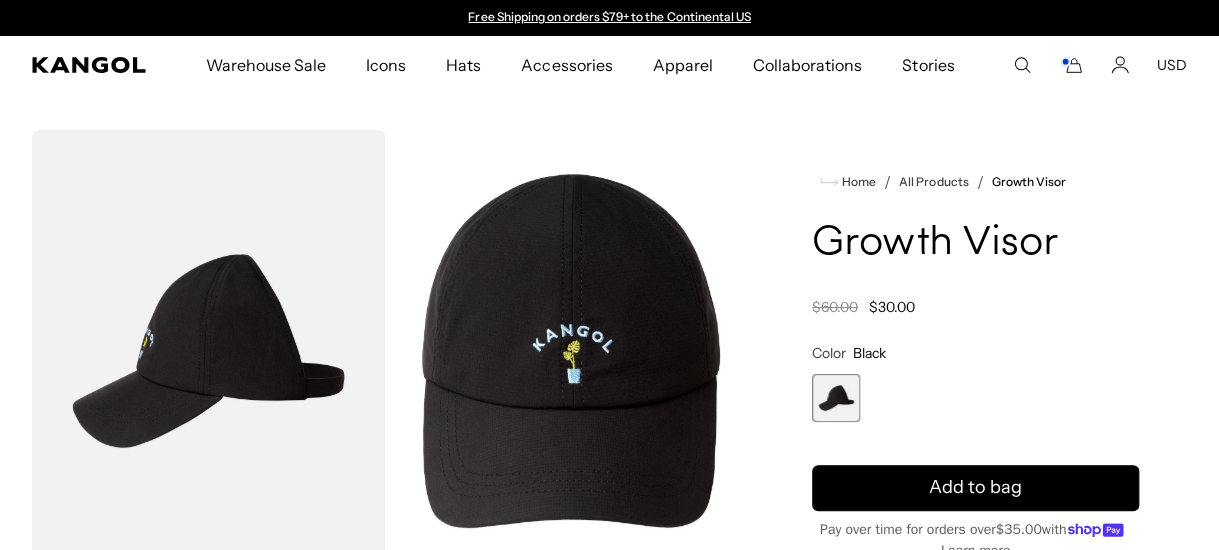 scroll, scrollTop: 0, scrollLeft: 0, axis: both 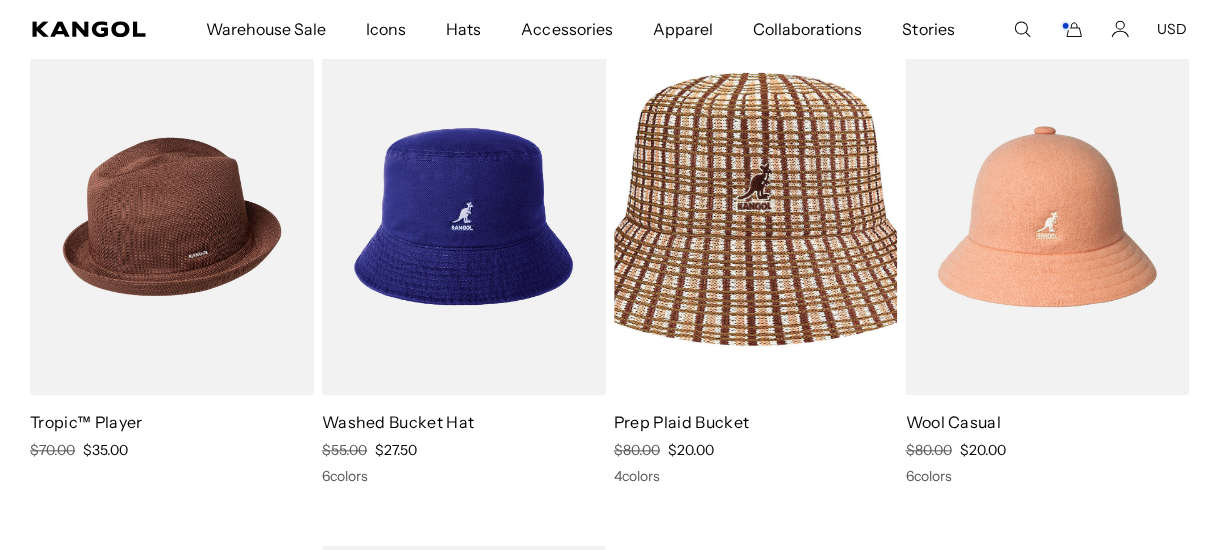 click at bounding box center [172, 216] 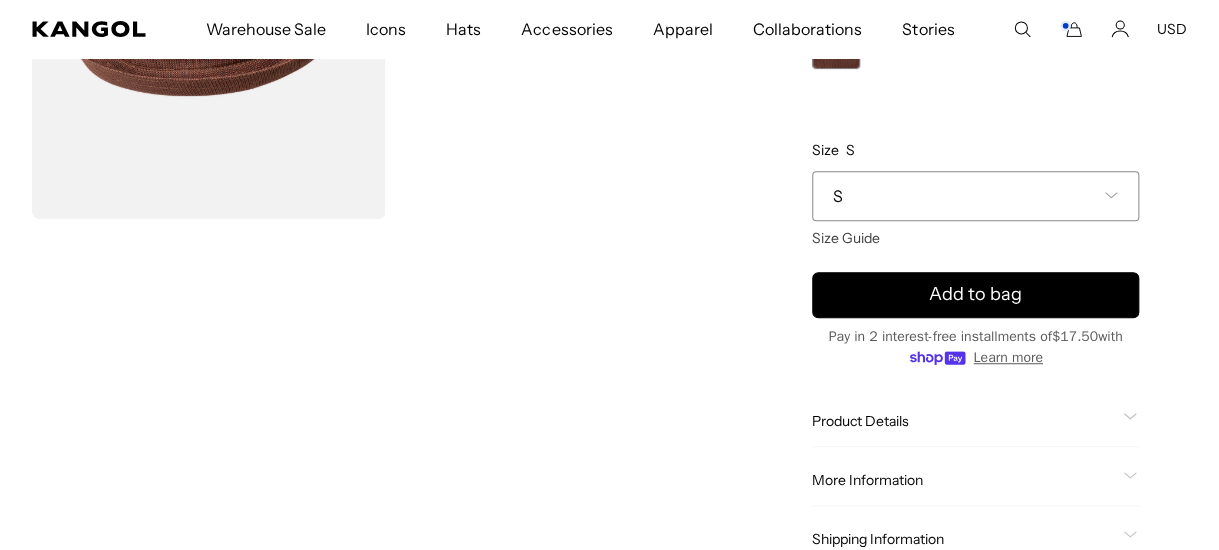 scroll, scrollTop: 400, scrollLeft: 0, axis: vertical 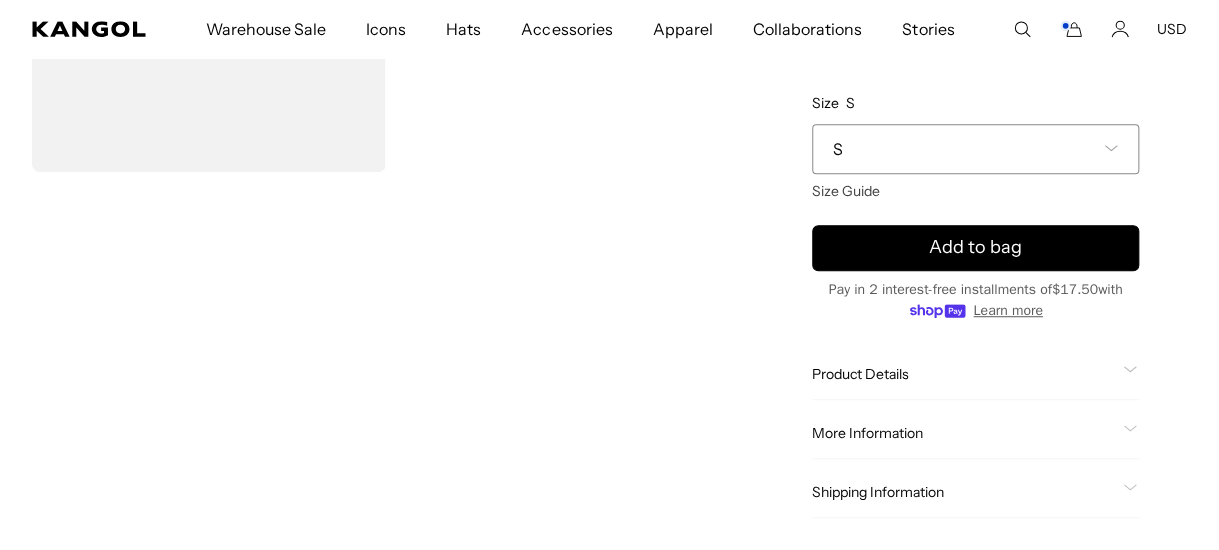 click on "Product Details" 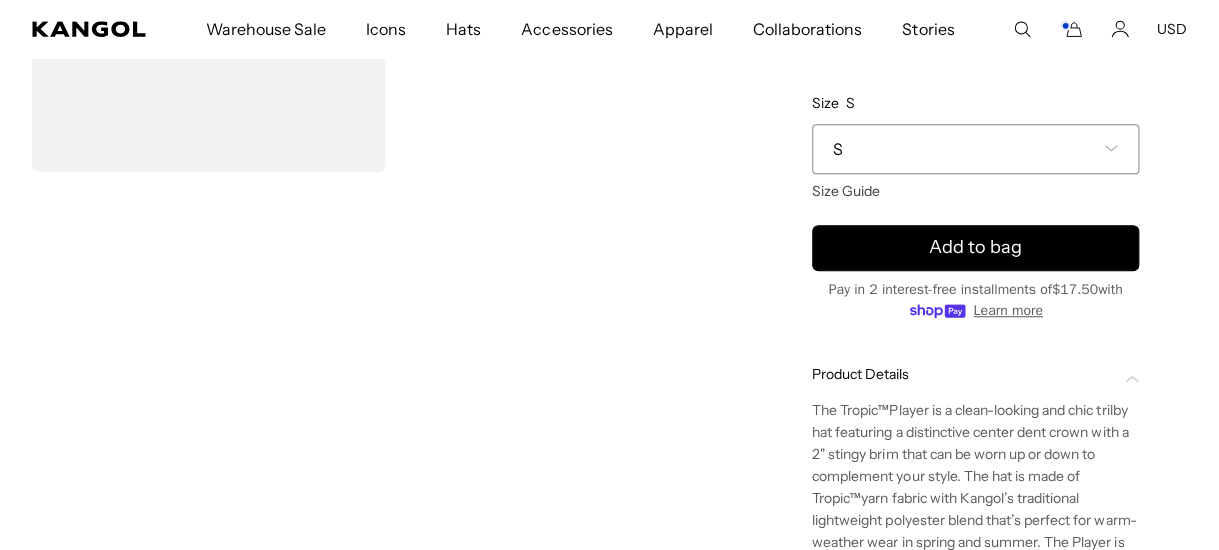 scroll, scrollTop: 0, scrollLeft: 411, axis: horizontal 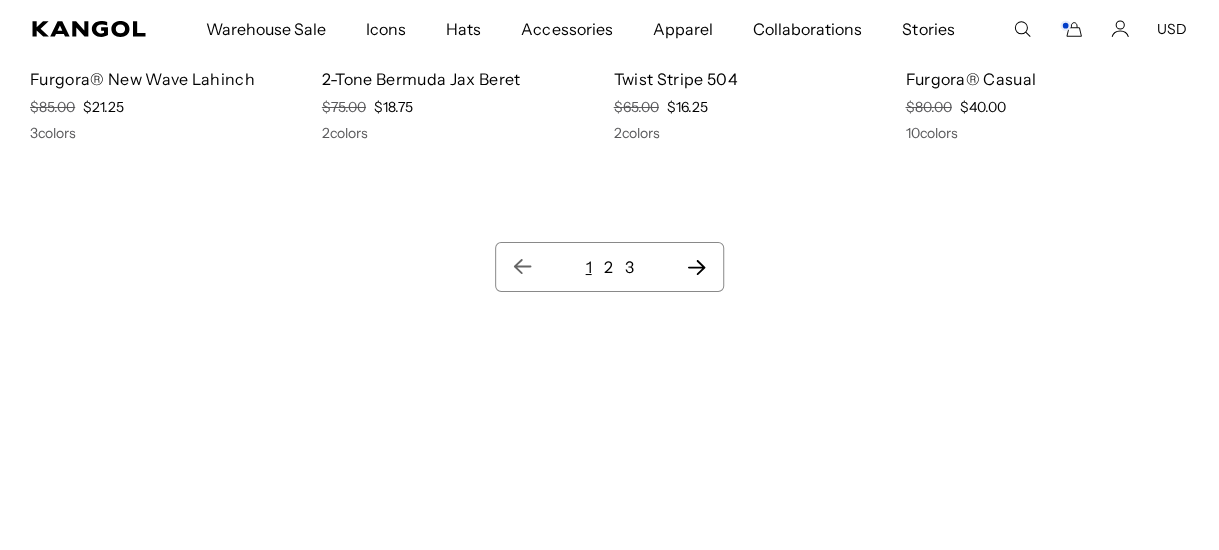 click 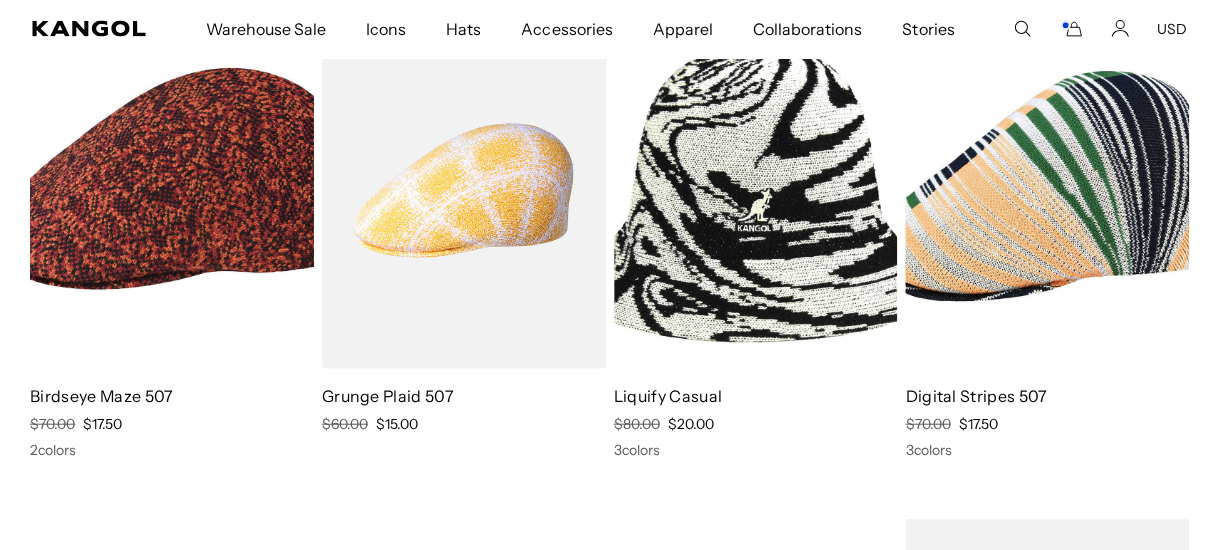 scroll, scrollTop: 0, scrollLeft: 0, axis: both 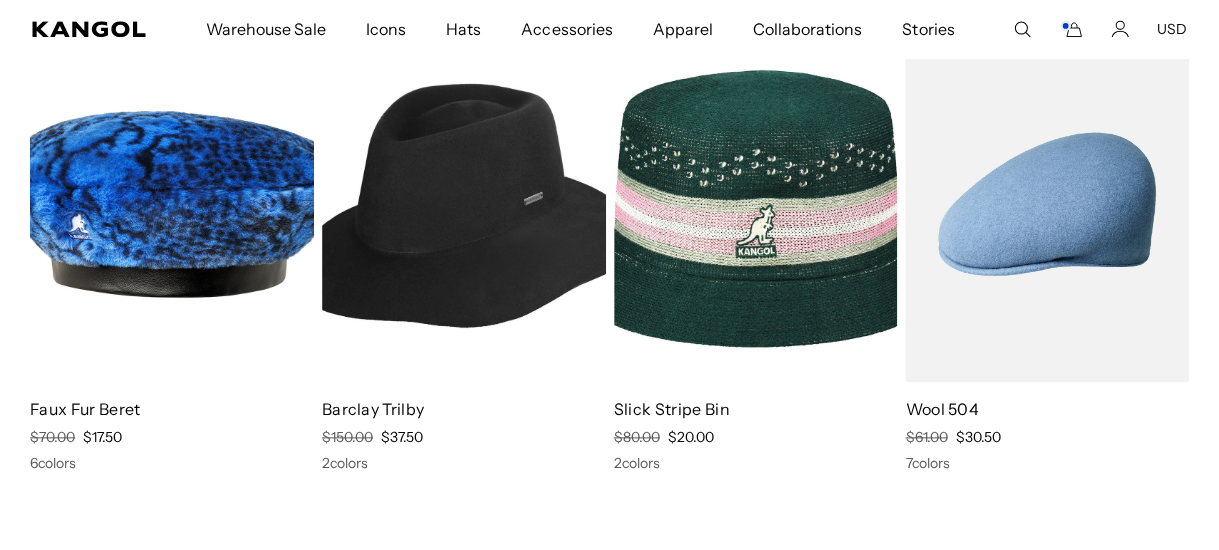 click at bounding box center (464, 204) 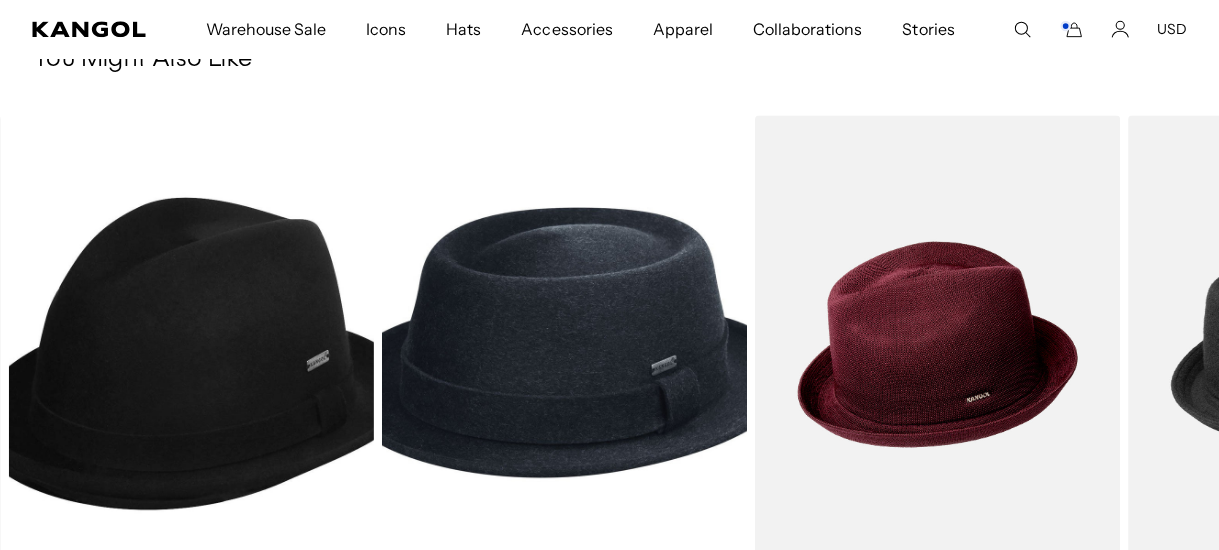 scroll, scrollTop: 1100, scrollLeft: 0, axis: vertical 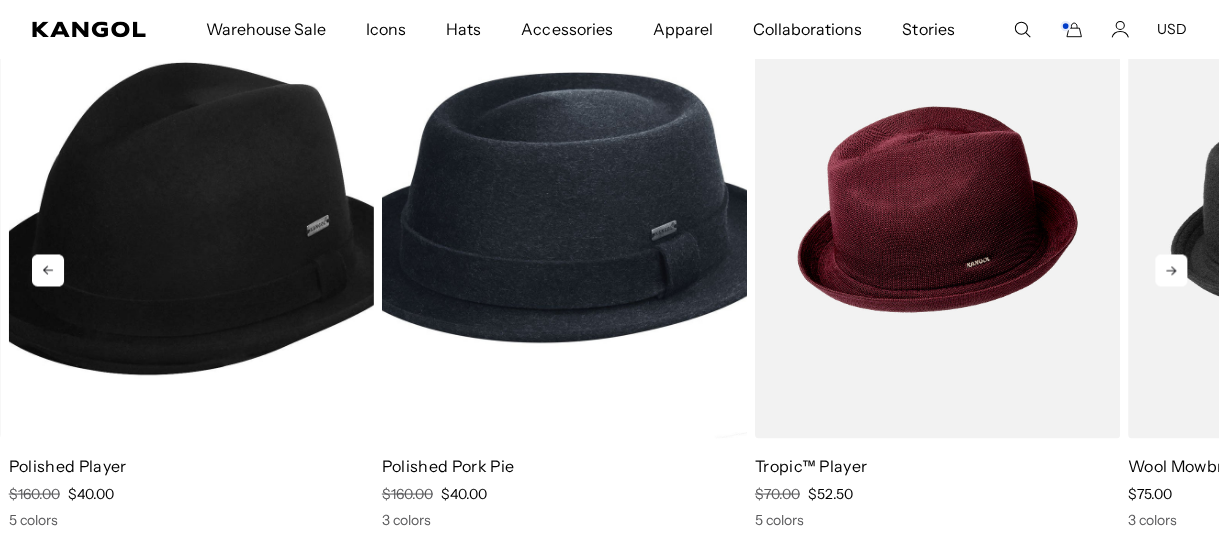 click 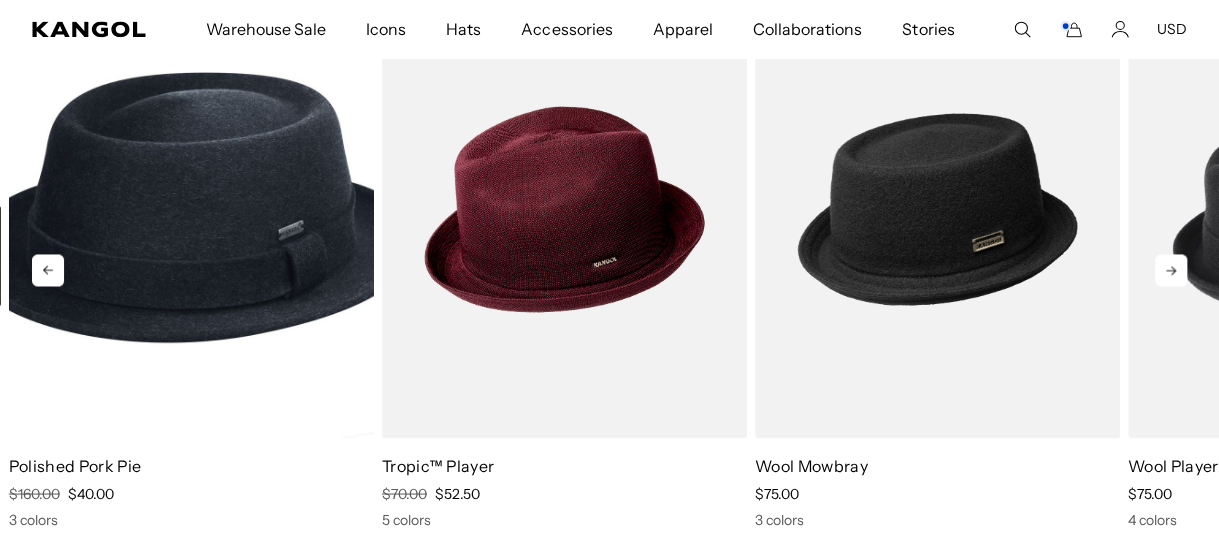 scroll, scrollTop: 0, scrollLeft: 0, axis: both 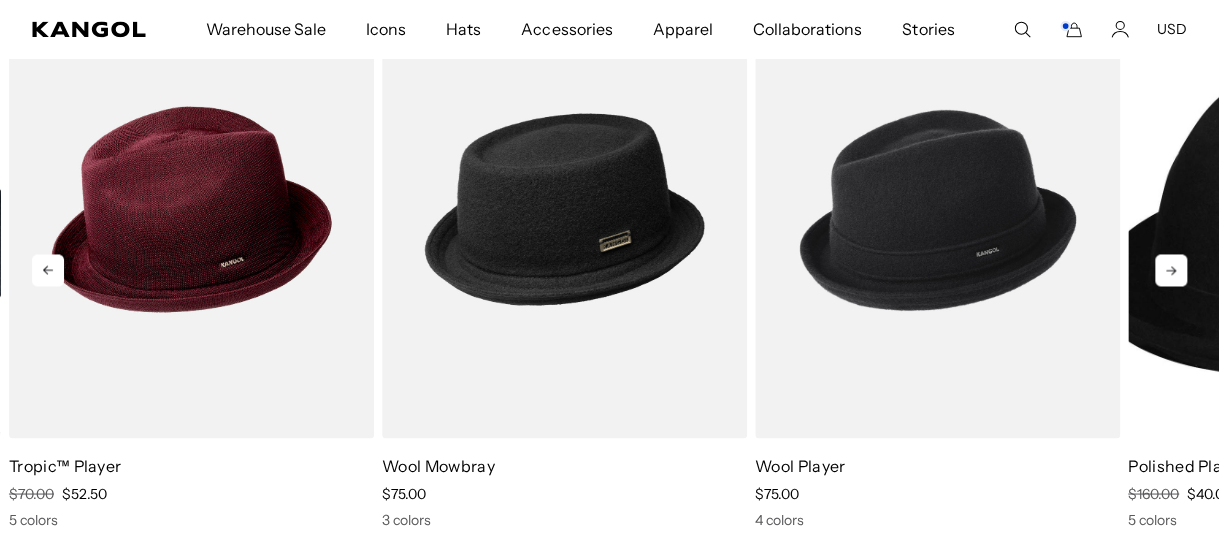 click 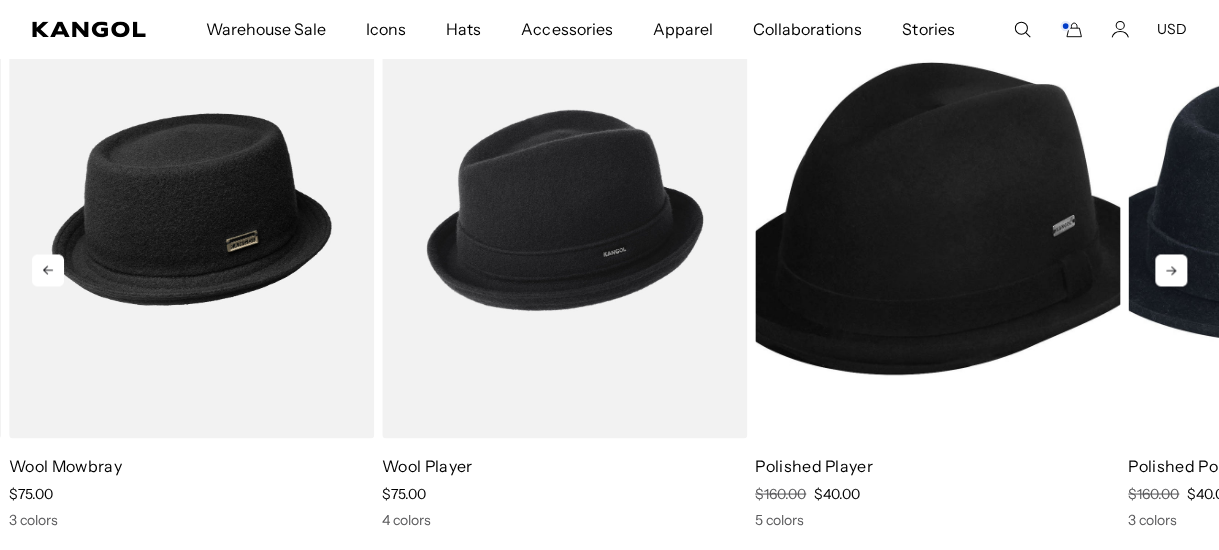 scroll, scrollTop: 0, scrollLeft: 0, axis: both 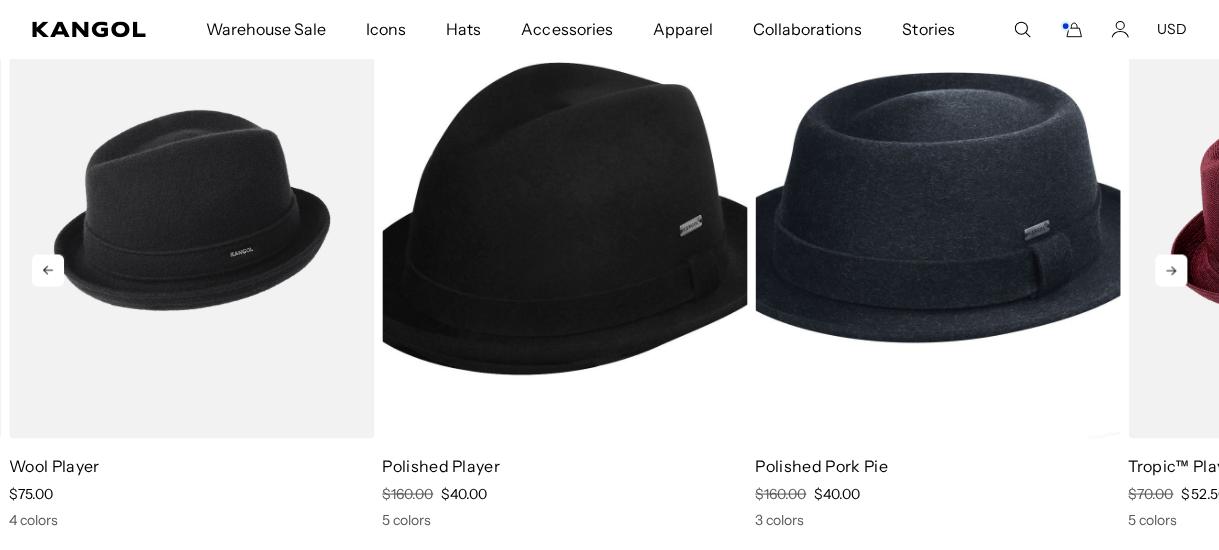click 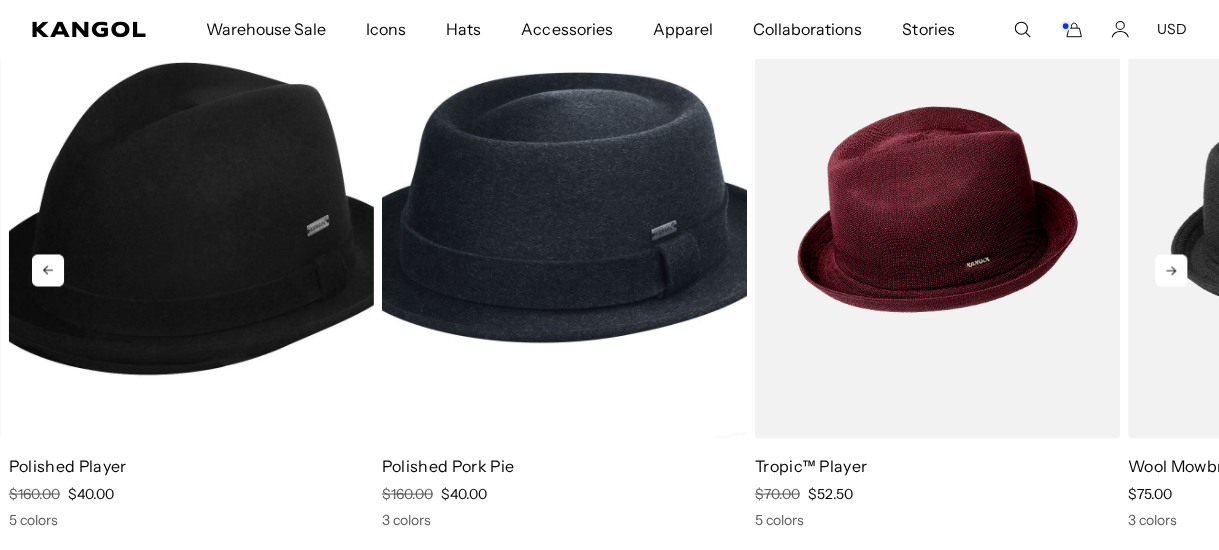 scroll, scrollTop: 0, scrollLeft: 411, axis: horizontal 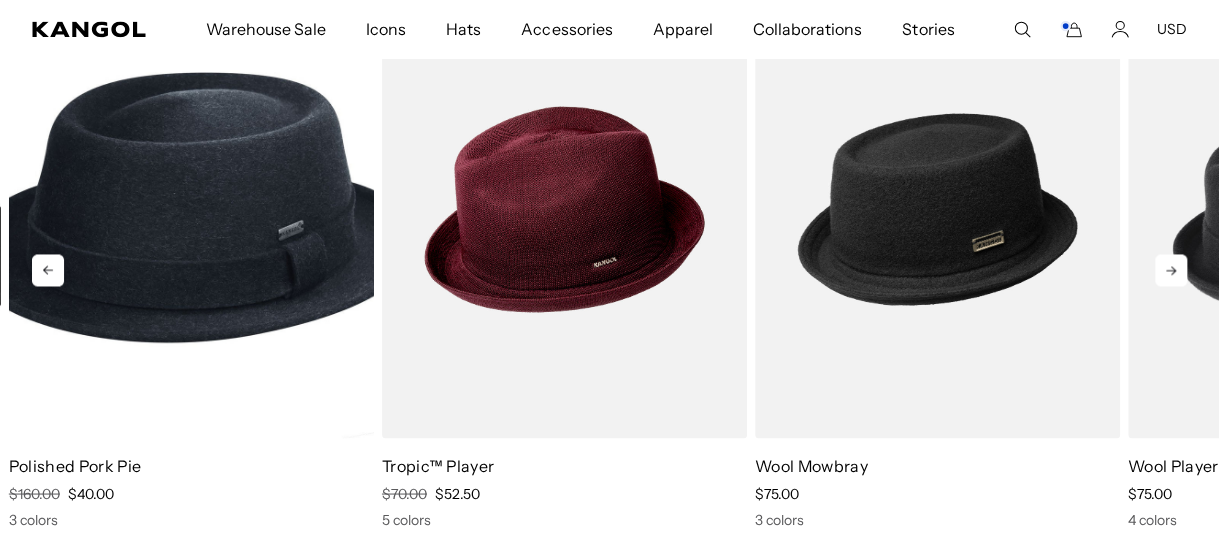 click 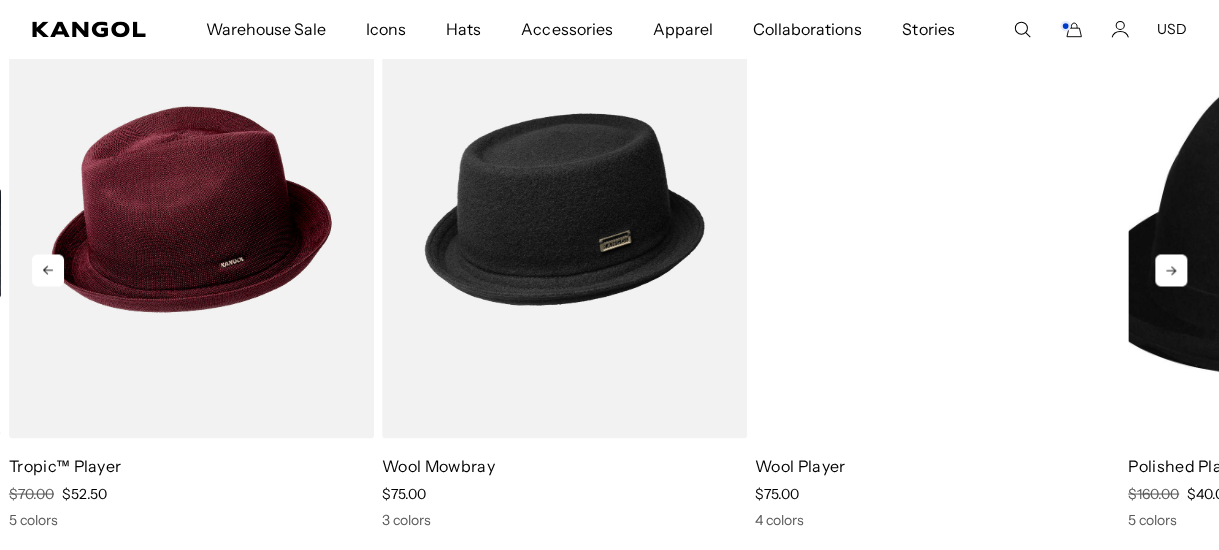 scroll, scrollTop: 0, scrollLeft: 0, axis: both 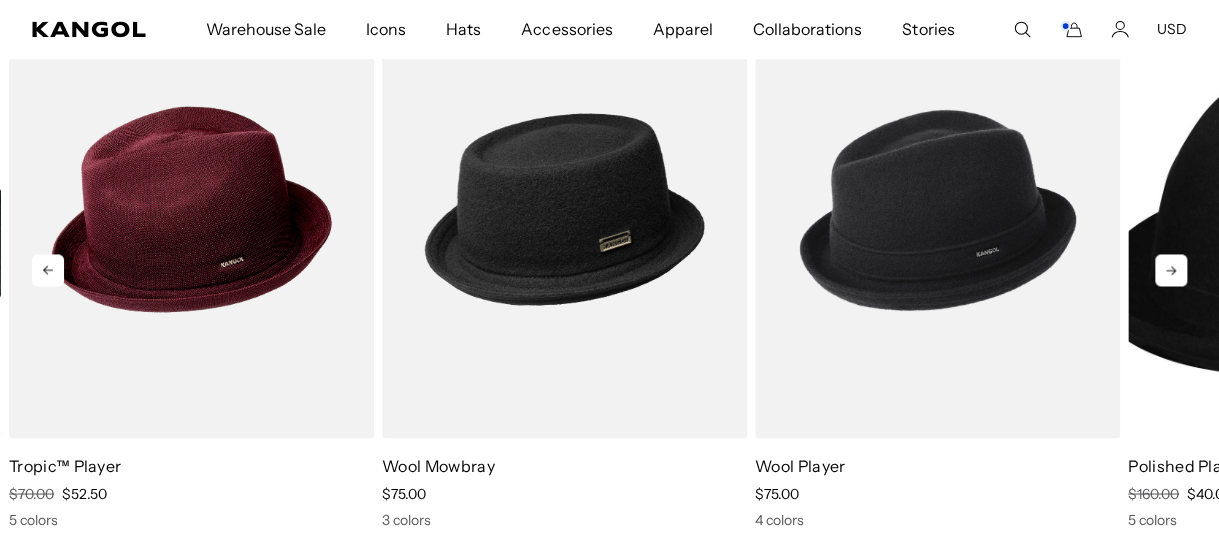 click 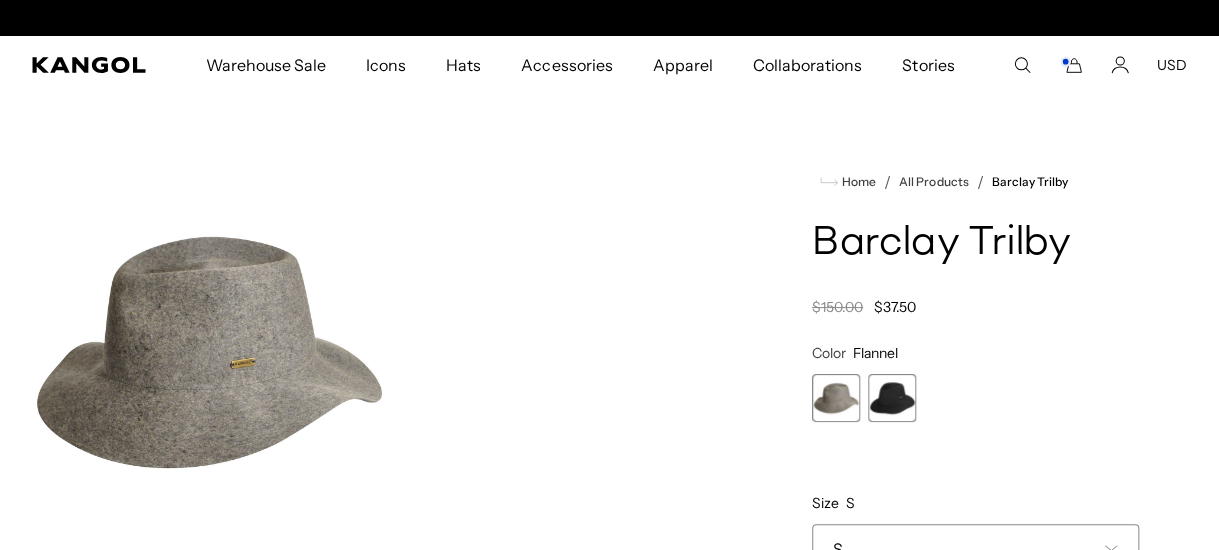 scroll, scrollTop: 0, scrollLeft: 0, axis: both 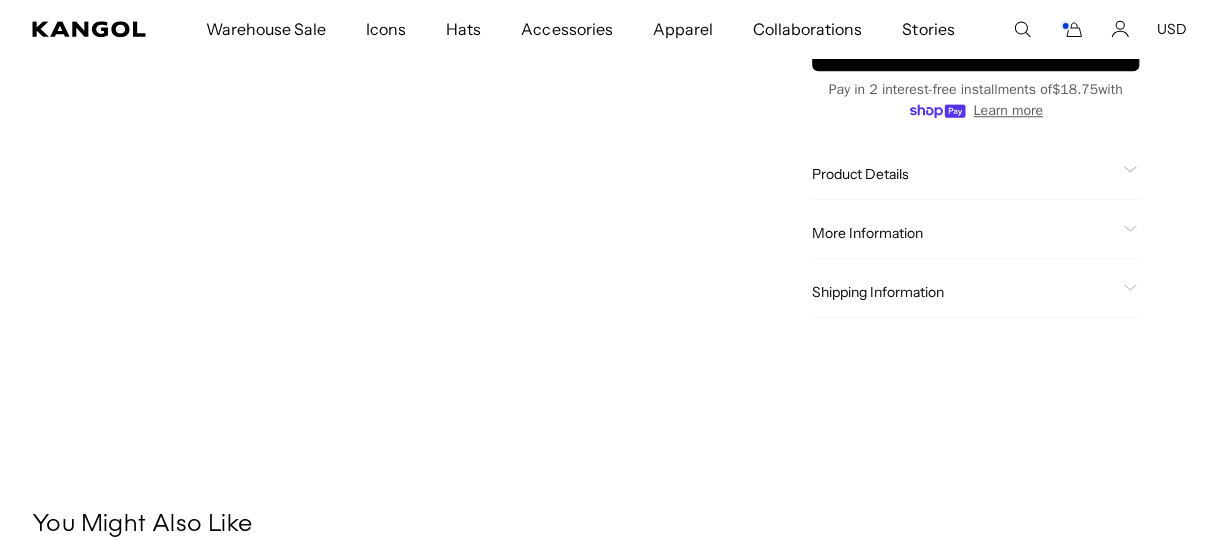 click on "Product Details" 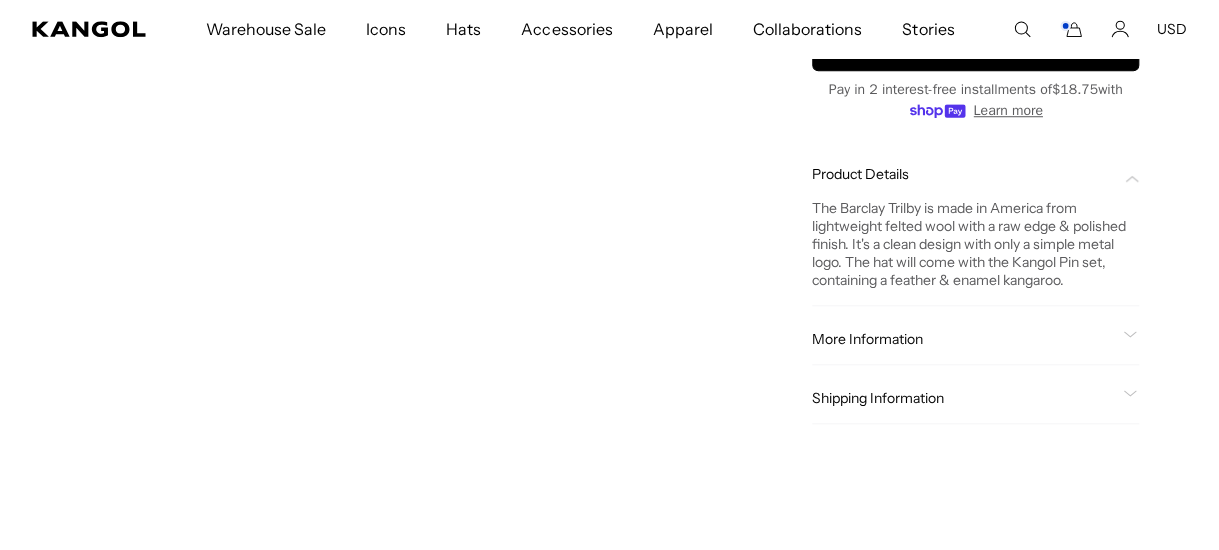scroll, scrollTop: 0, scrollLeft: 411, axis: horizontal 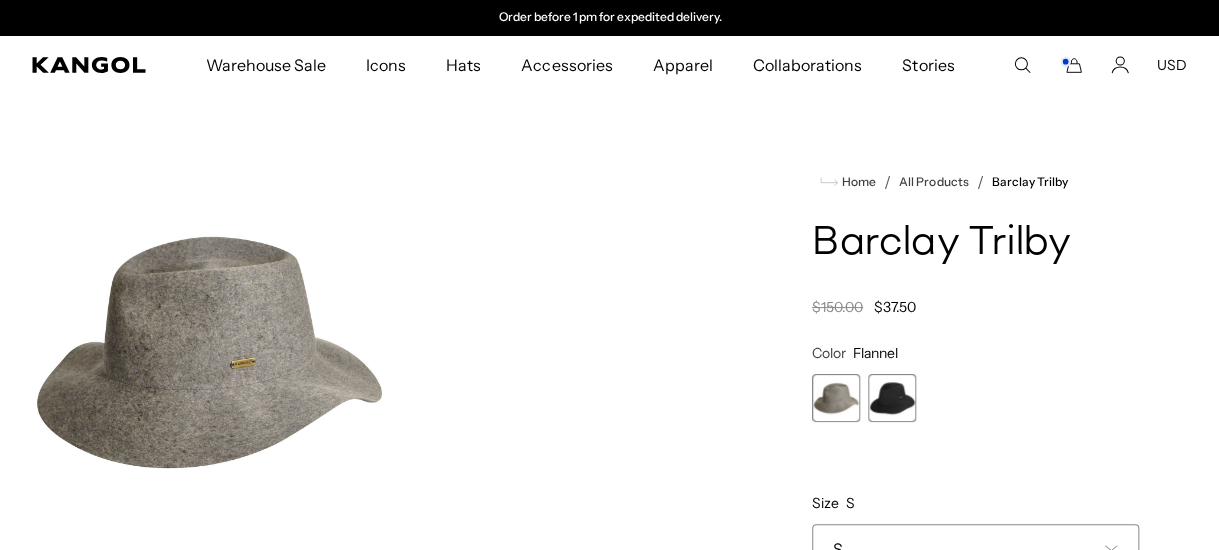 click at bounding box center (209, 351) 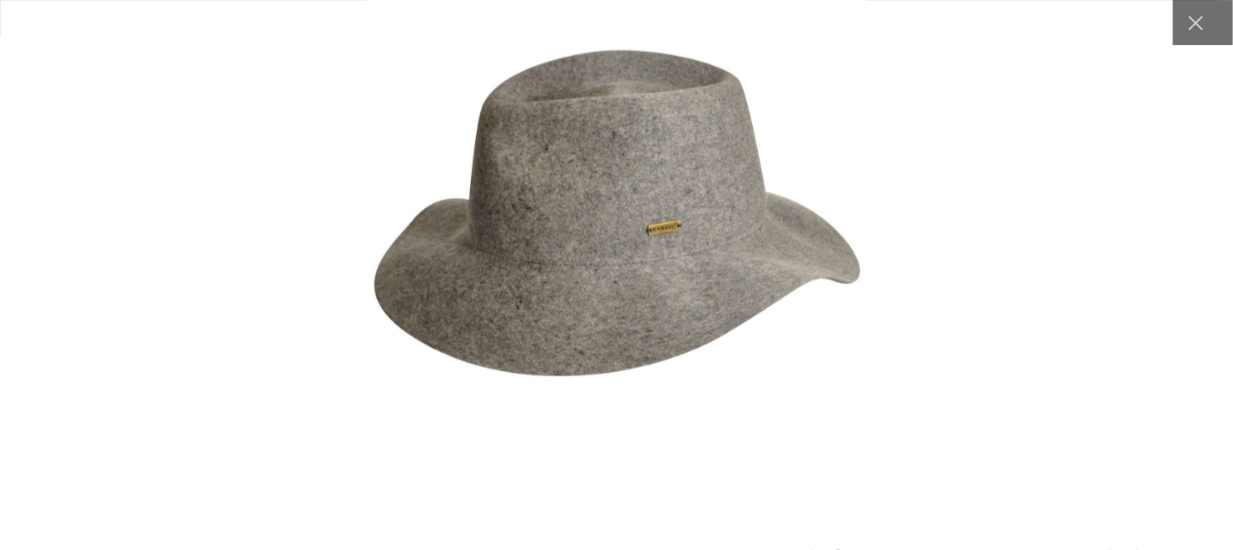 scroll, scrollTop: 0, scrollLeft: 411, axis: horizontal 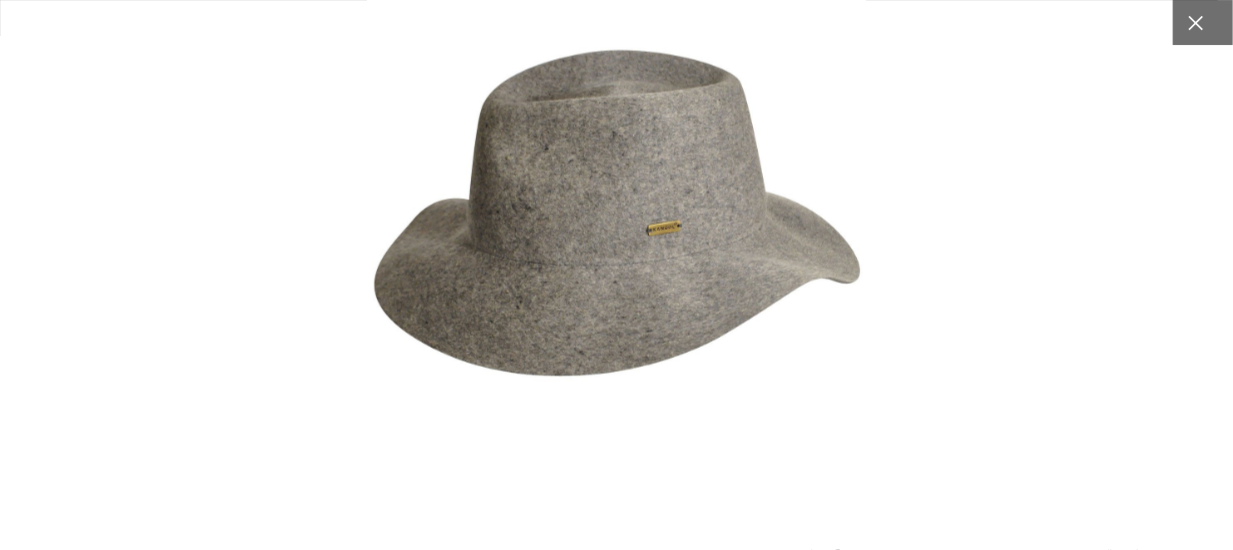 click at bounding box center [1195, 22] 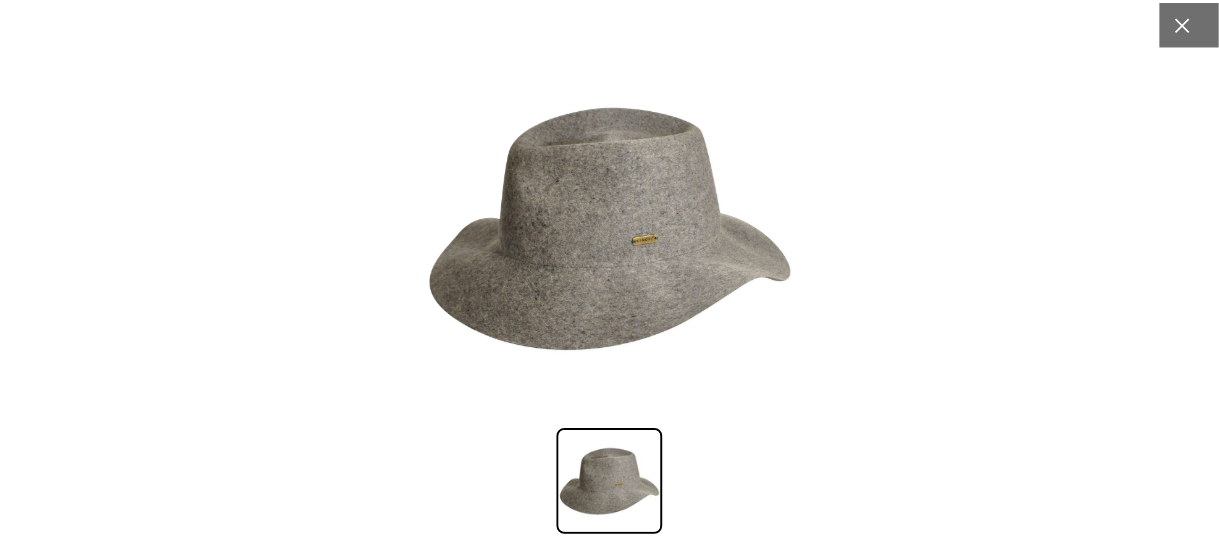 scroll, scrollTop: 0, scrollLeft: 0, axis: both 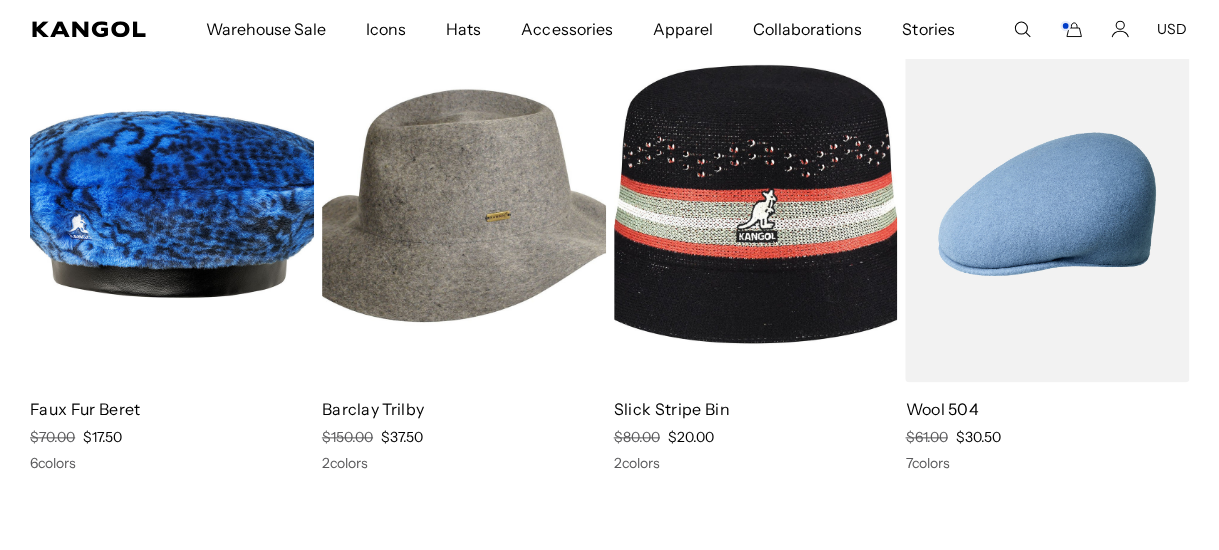 click at bounding box center [756, 204] 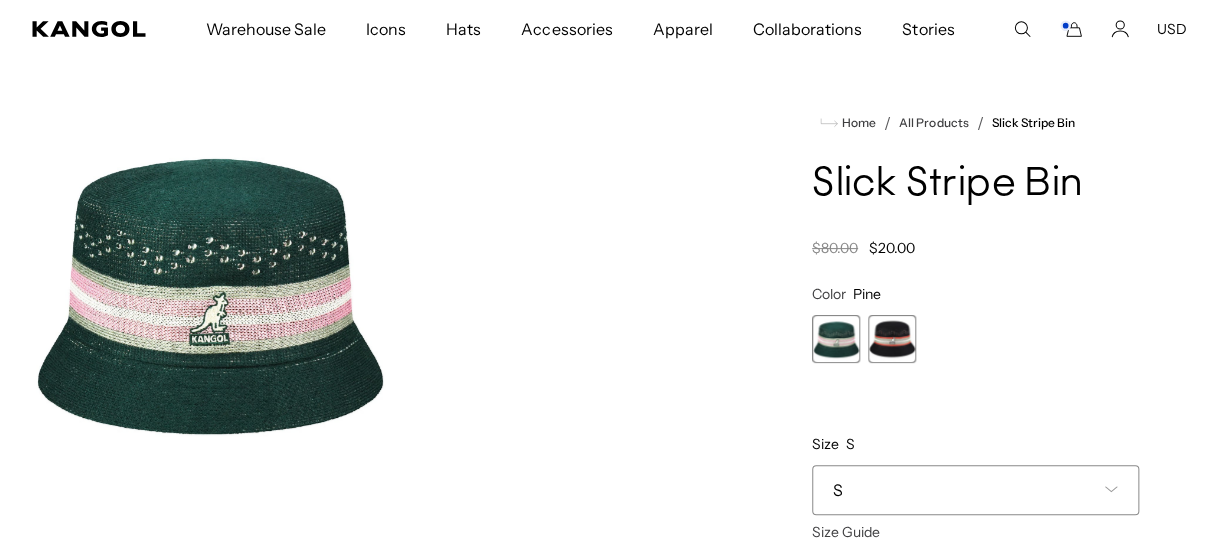 scroll, scrollTop: 100, scrollLeft: 0, axis: vertical 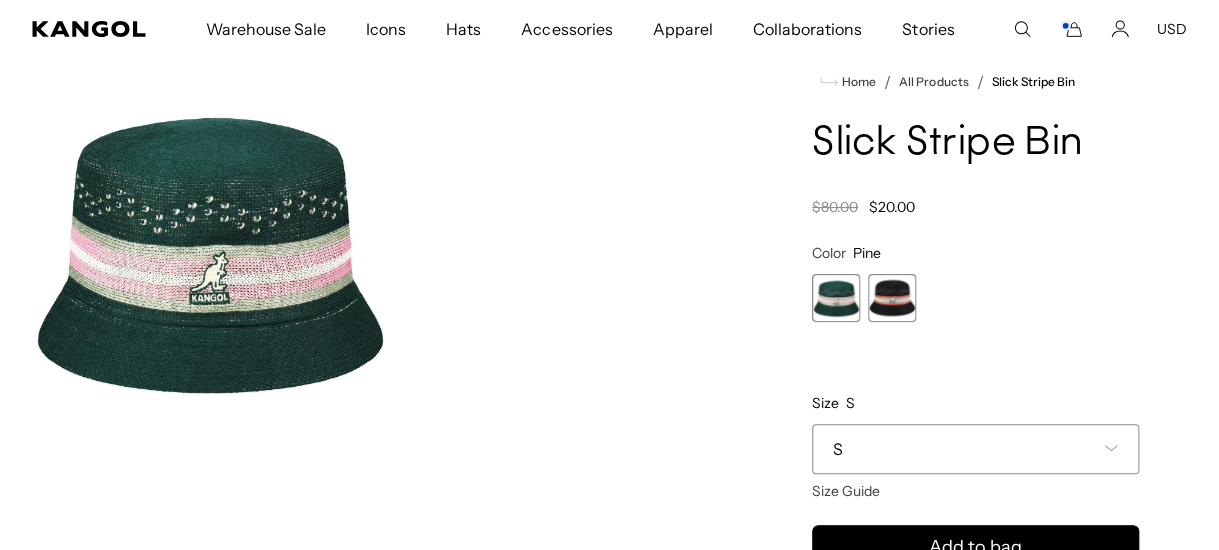 click at bounding box center (892, 298) 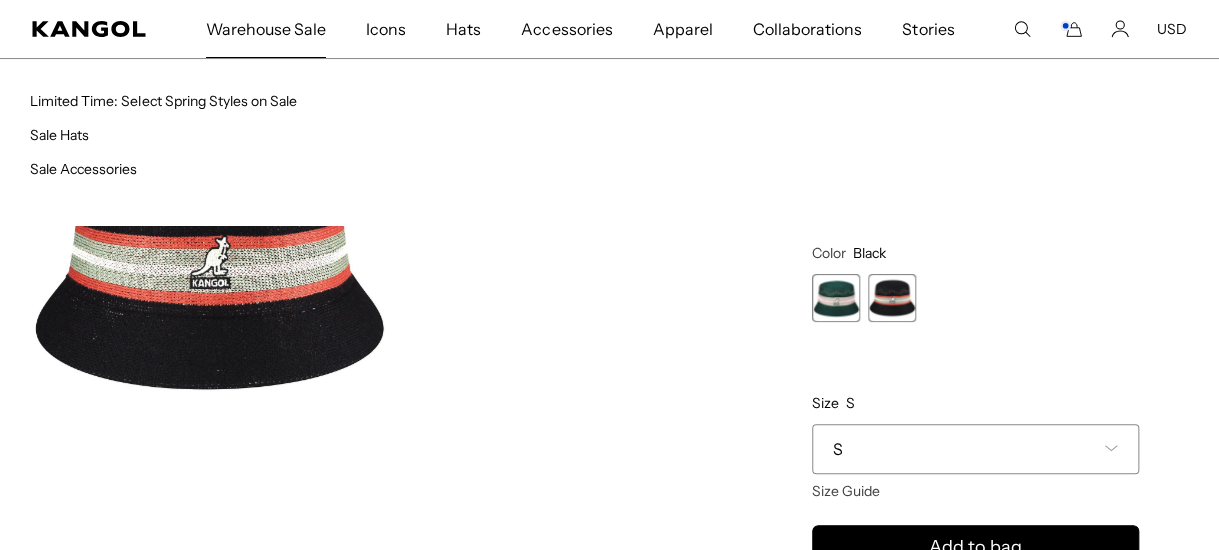 scroll, scrollTop: 0, scrollLeft: 411, axis: horizontal 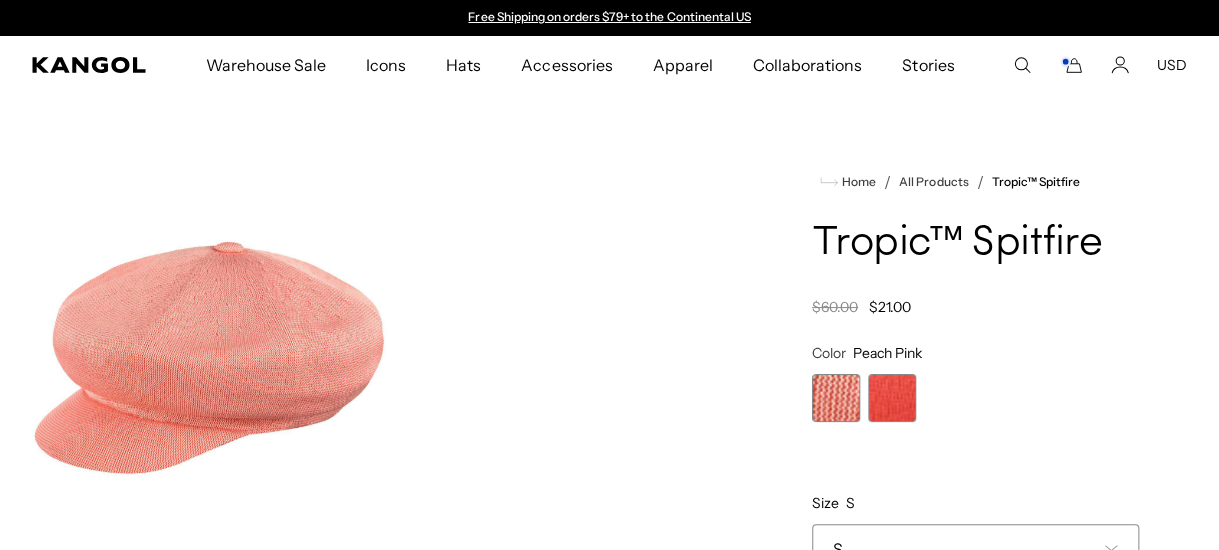 click at bounding box center [836, 398] 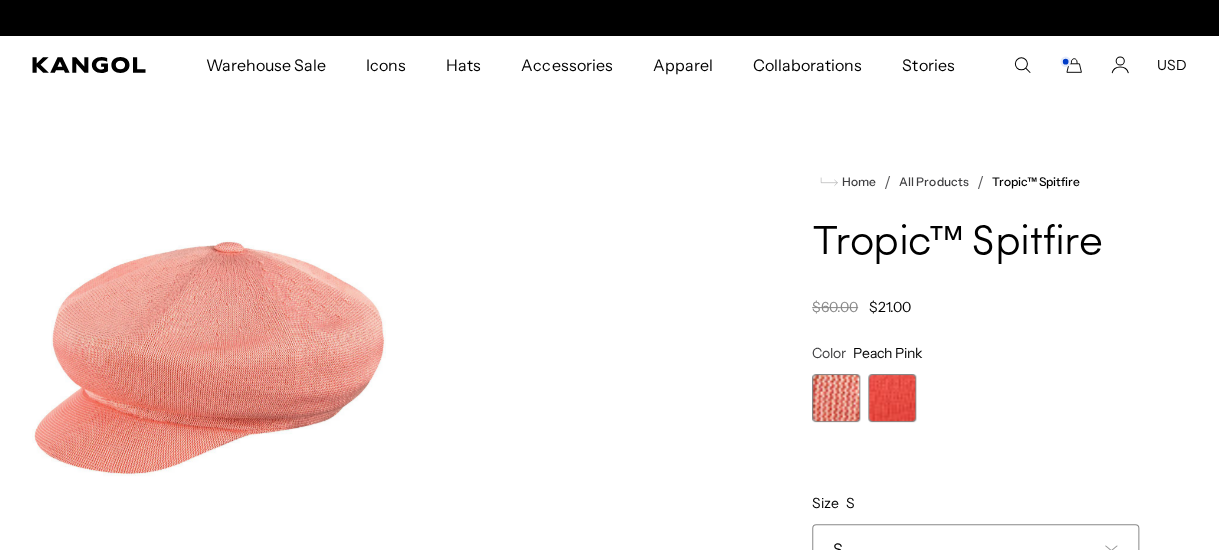 scroll, scrollTop: 0, scrollLeft: 411, axis: horizontal 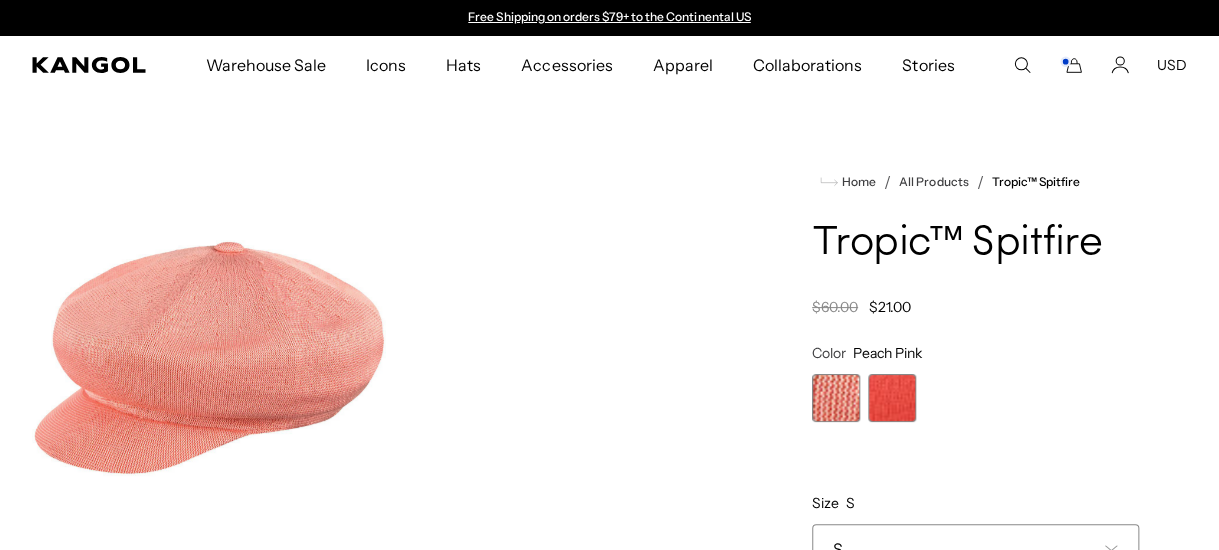 click at bounding box center (209, 351) 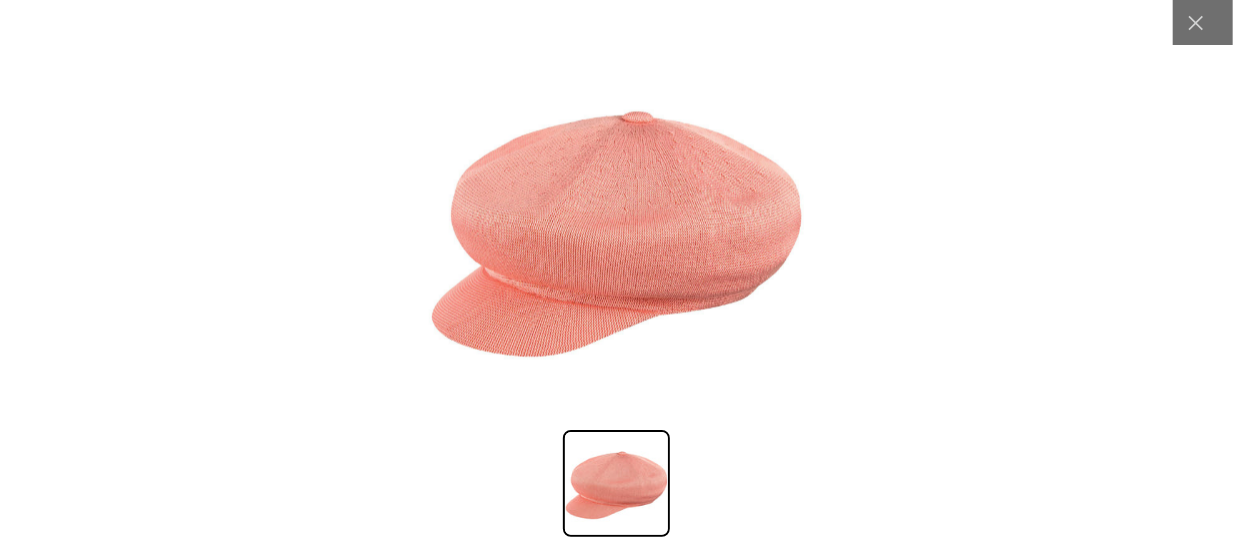 click at bounding box center [616, 226] 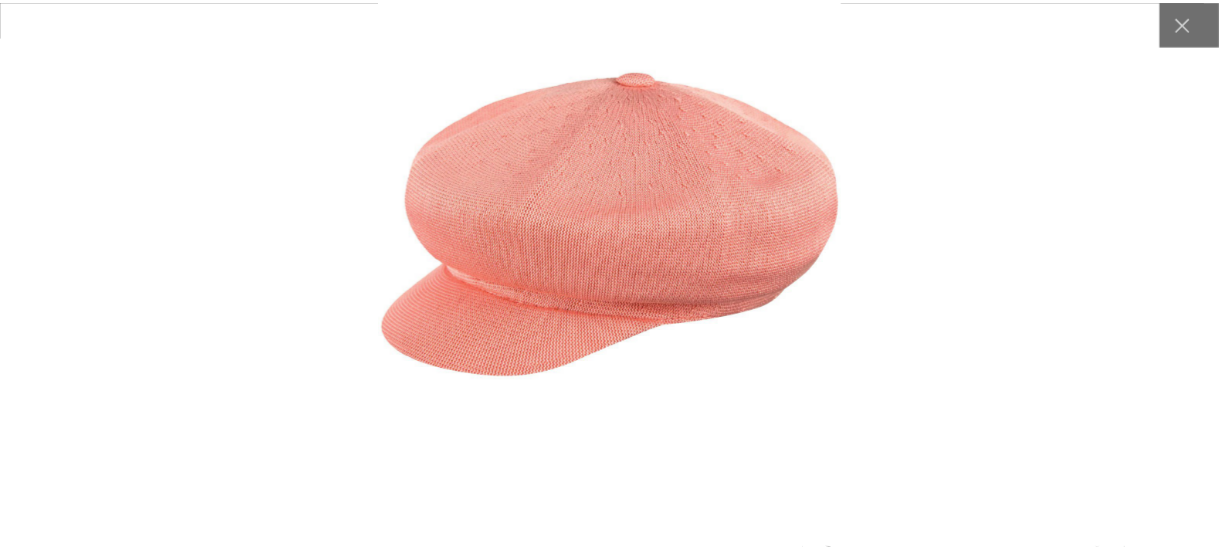 scroll, scrollTop: 0, scrollLeft: 411, axis: horizontal 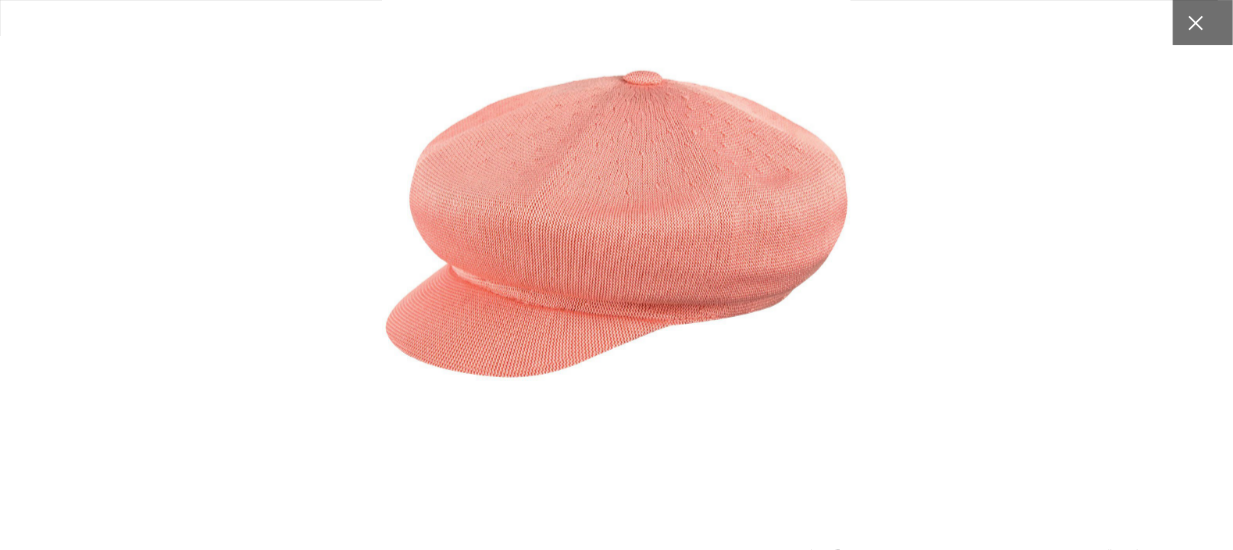 click at bounding box center [1195, 22] 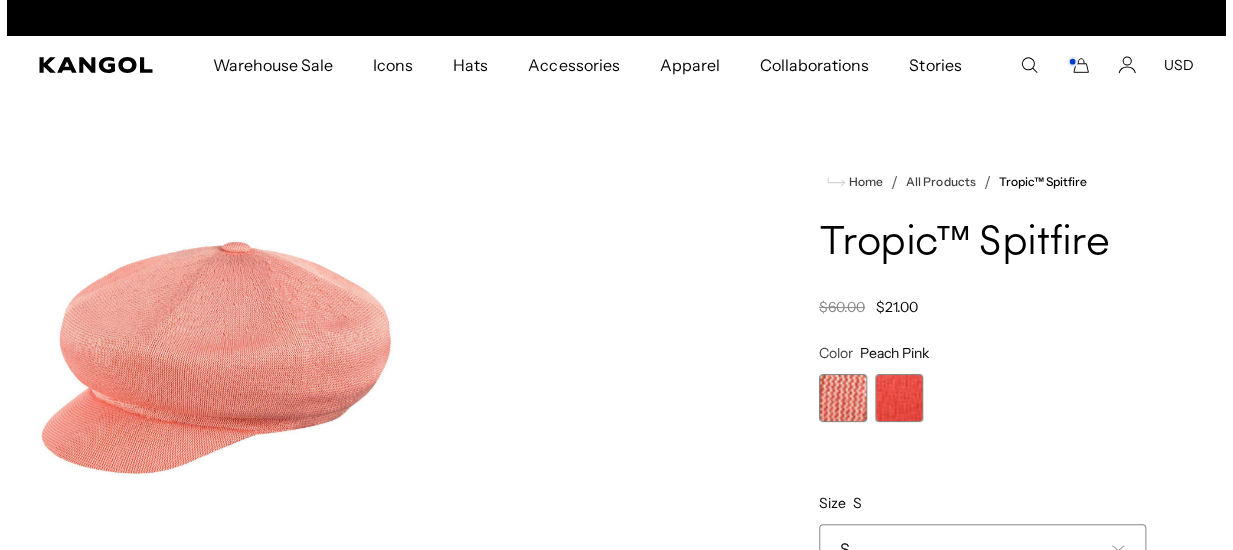 scroll, scrollTop: 0, scrollLeft: 0, axis: both 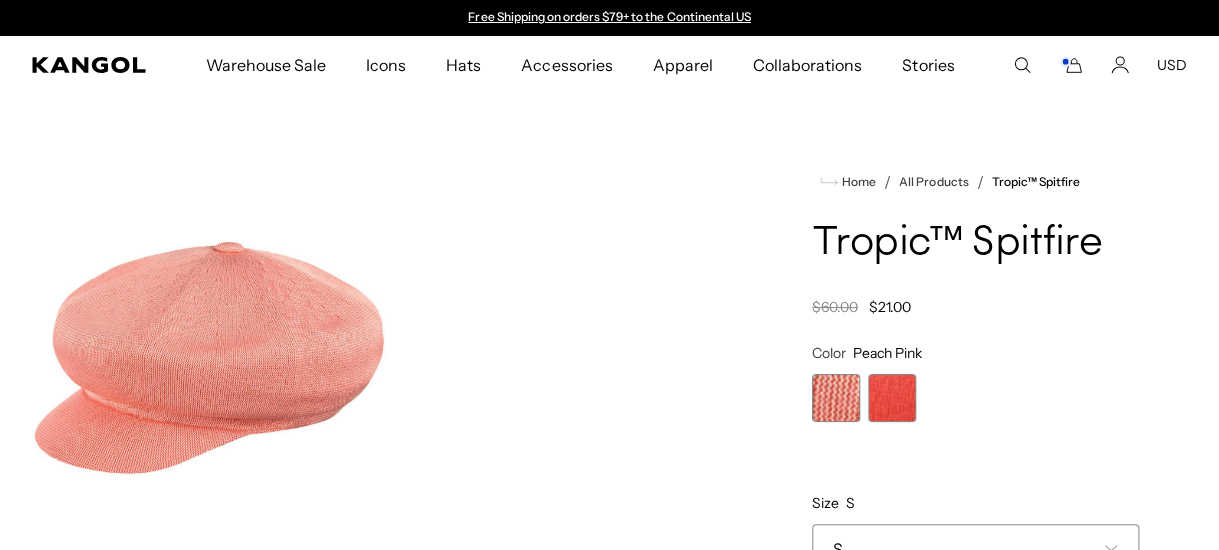 click at bounding box center [892, 398] 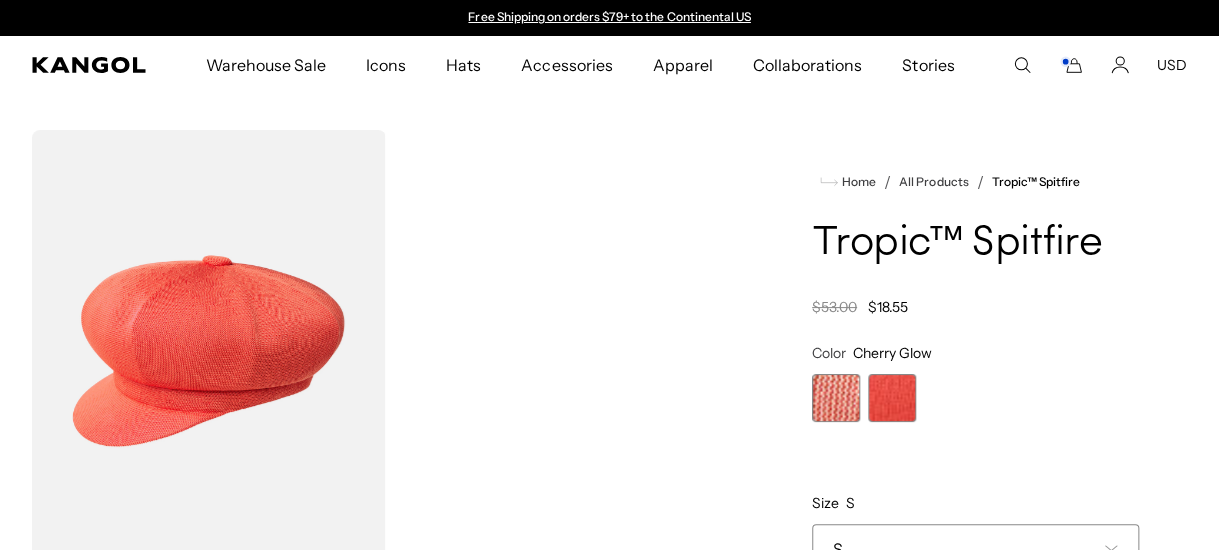 click at bounding box center [209, 351] 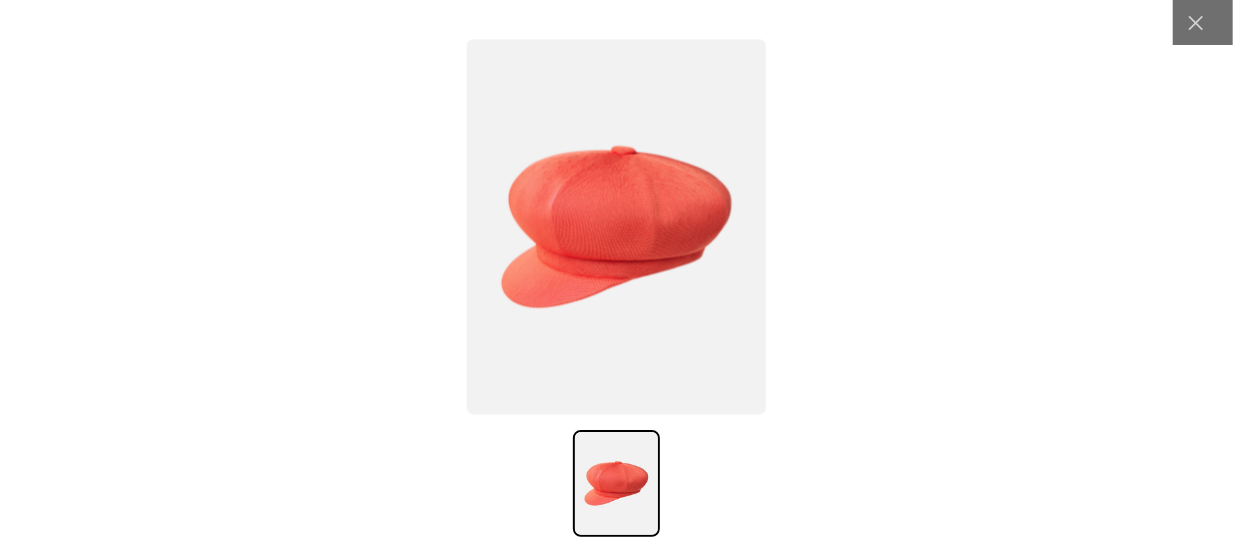 scroll, scrollTop: 0, scrollLeft: 411, axis: horizontal 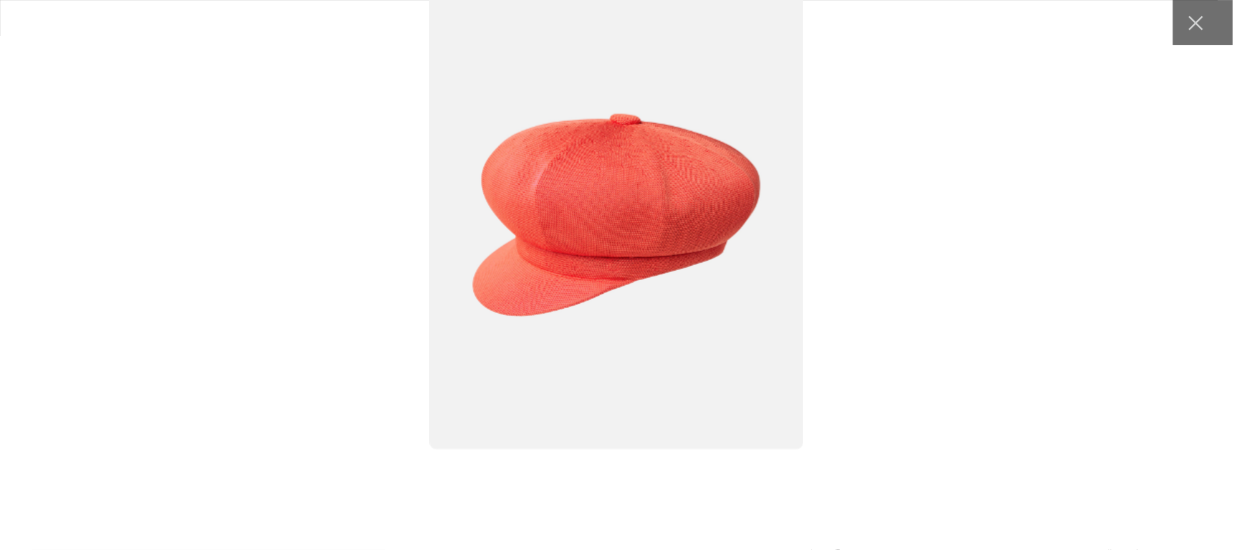 click at bounding box center (617, 214) 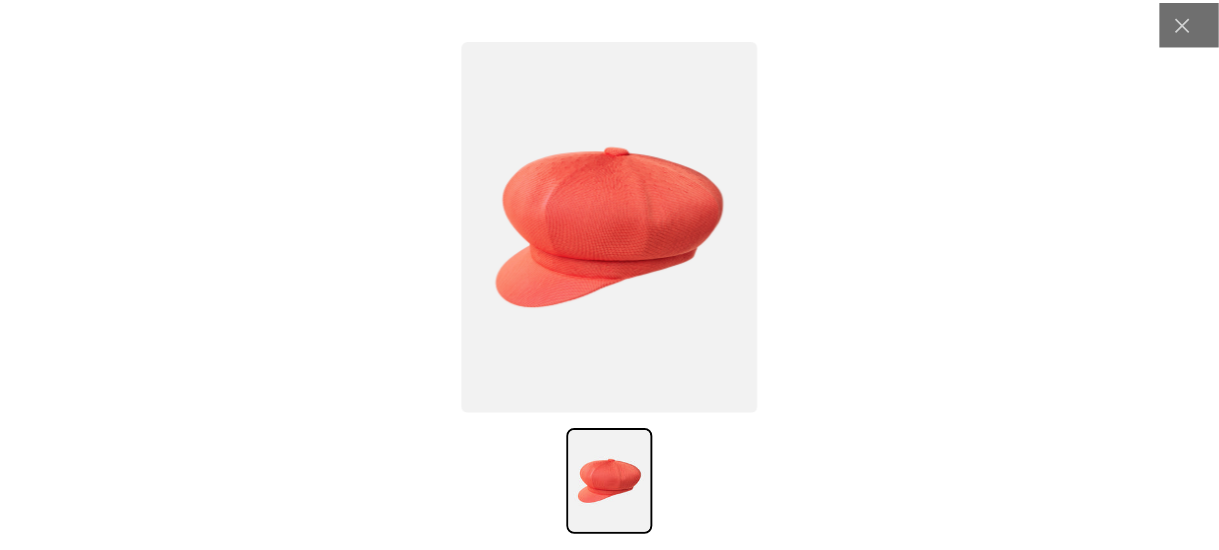 scroll, scrollTop: 0, scrollLeft: 0, axis: both 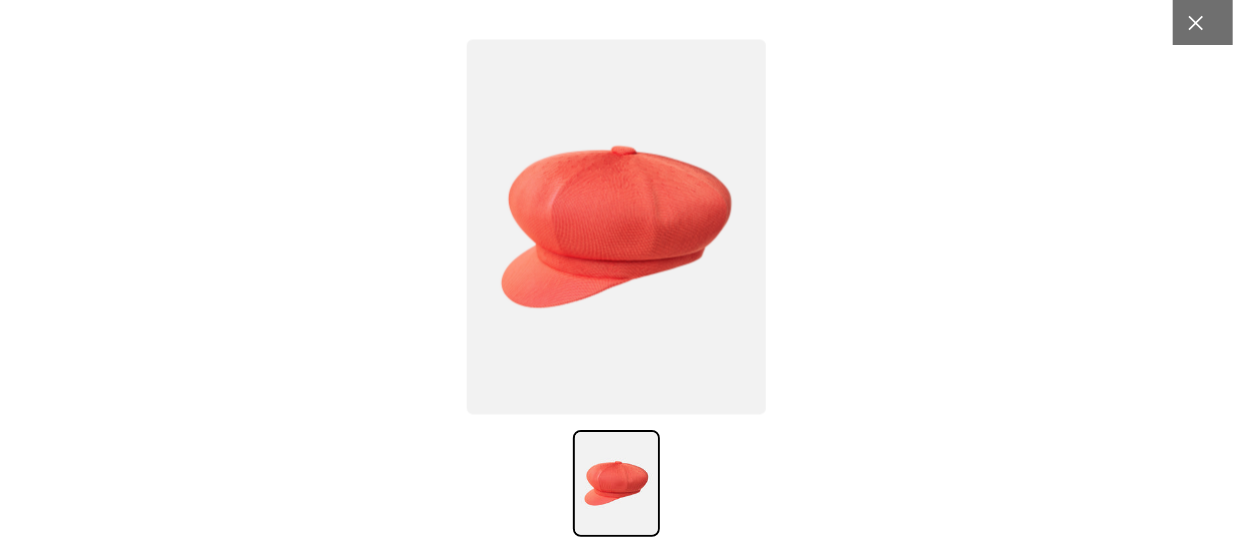 click 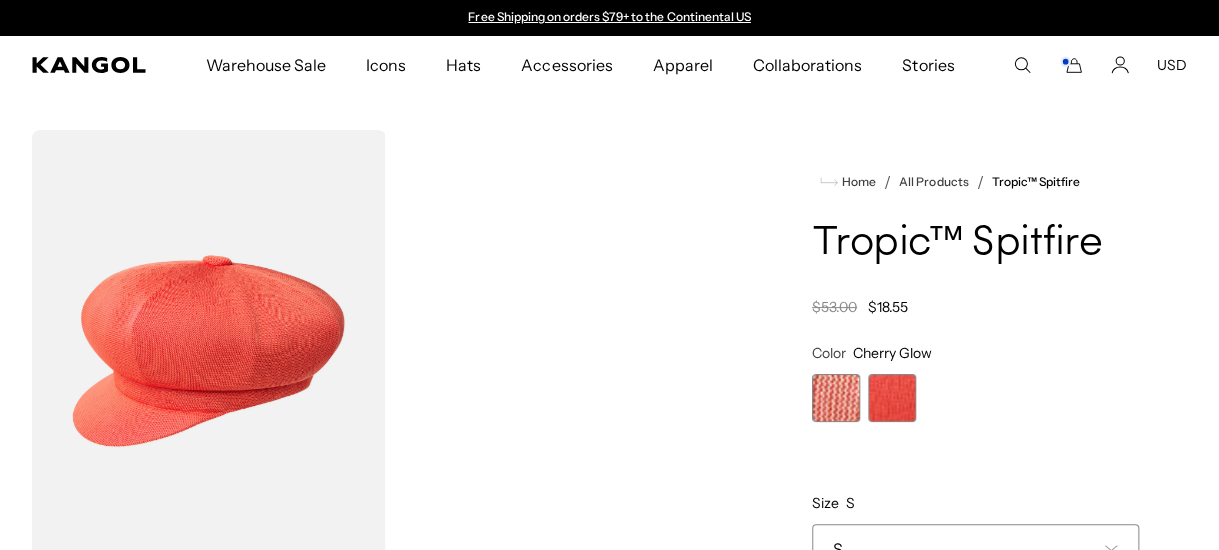 click at bounding box center (836, 398) 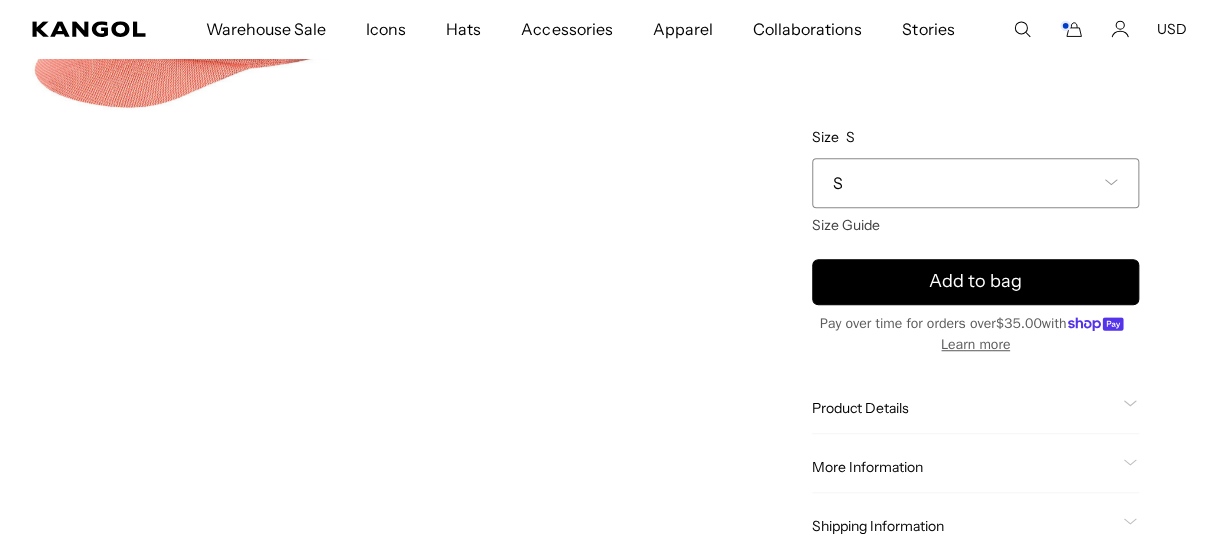 scroll, scrollTop: 500, scrollLeft: 0, axis: vertical 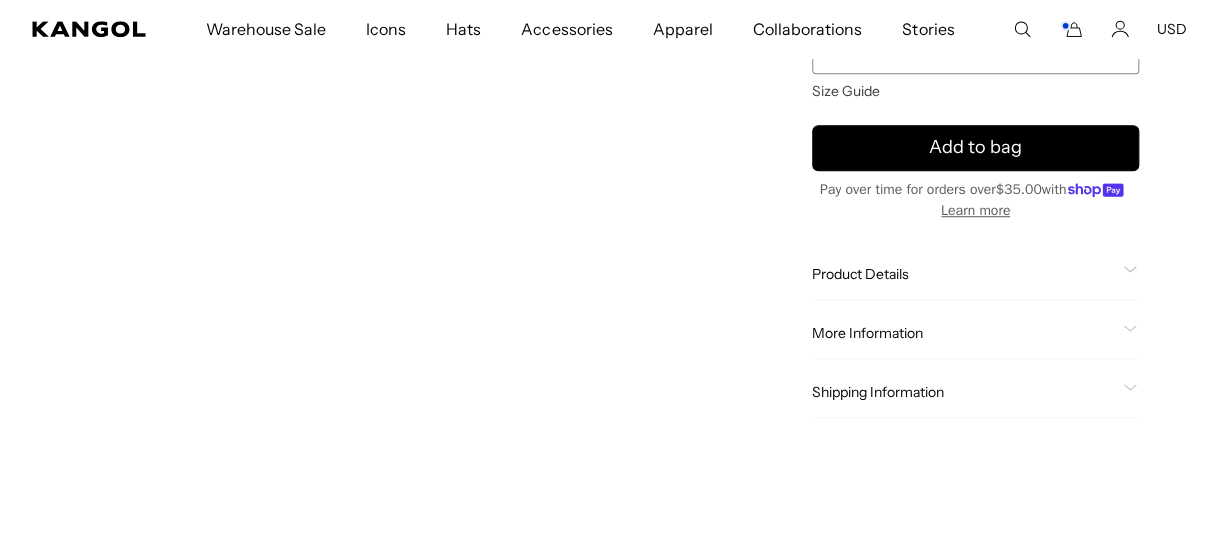 click on "Product Details" 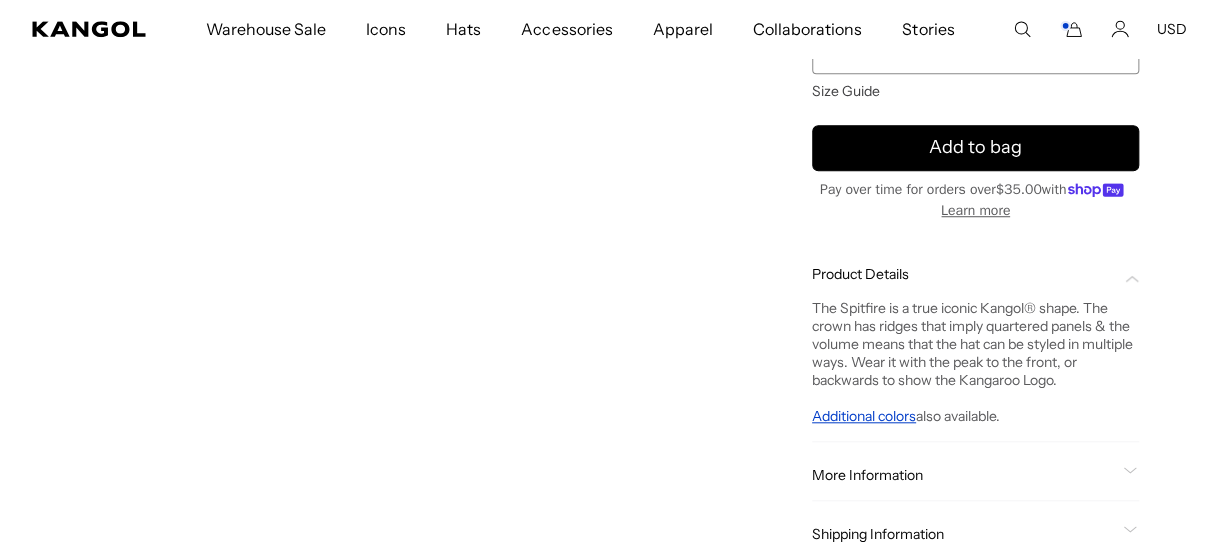 scroll, scrollTop: 0, scrollLeft: 0, axis: both 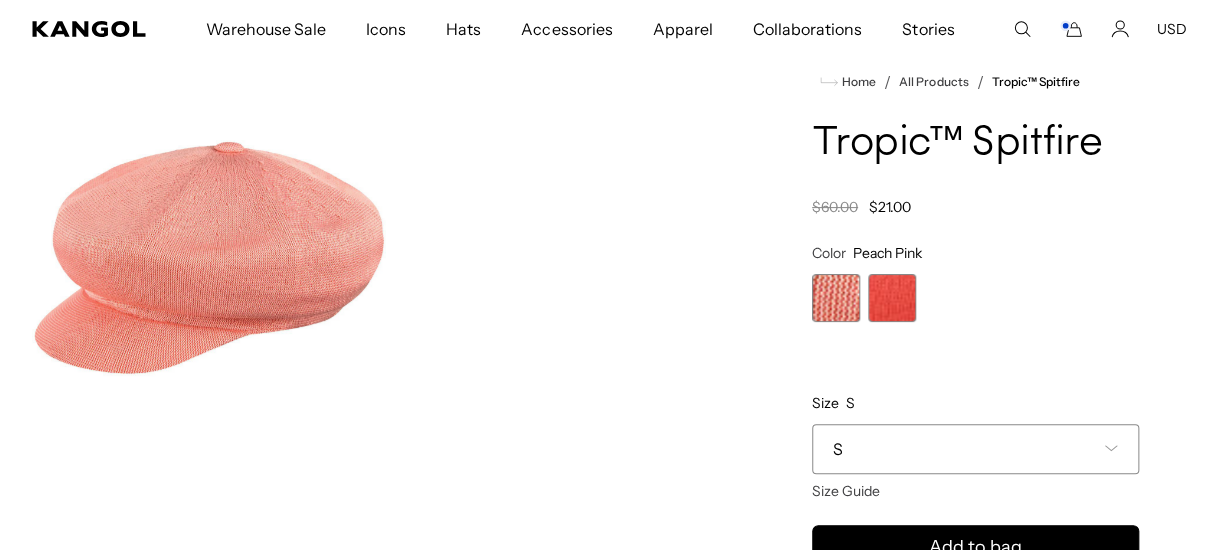click at bounding box center [836, 298] 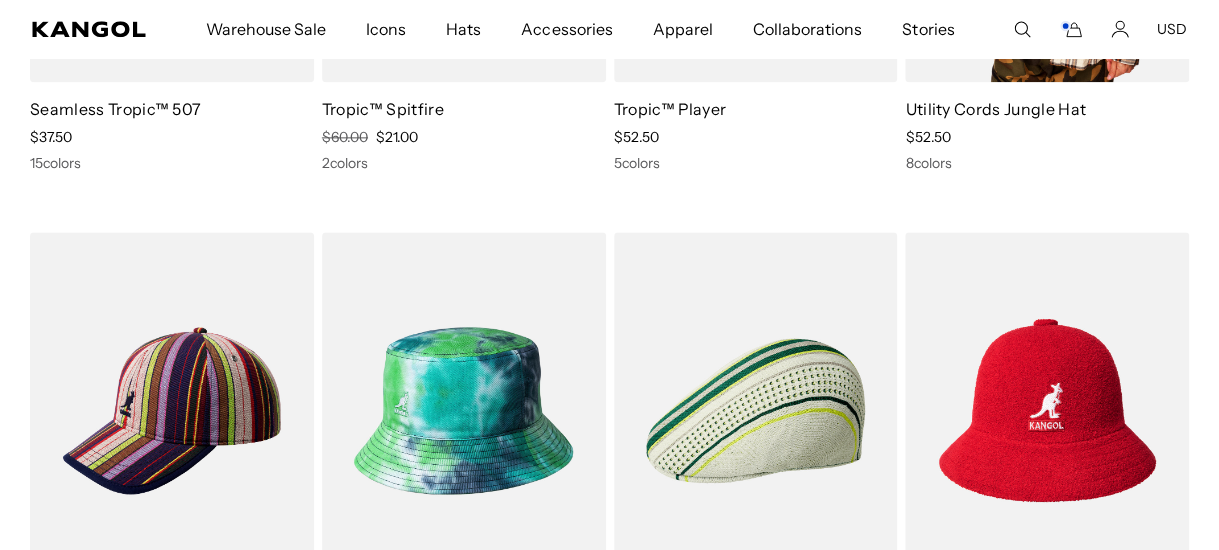scroll, scrollTop: 1100, scrollLeft: 0, axis: vertical 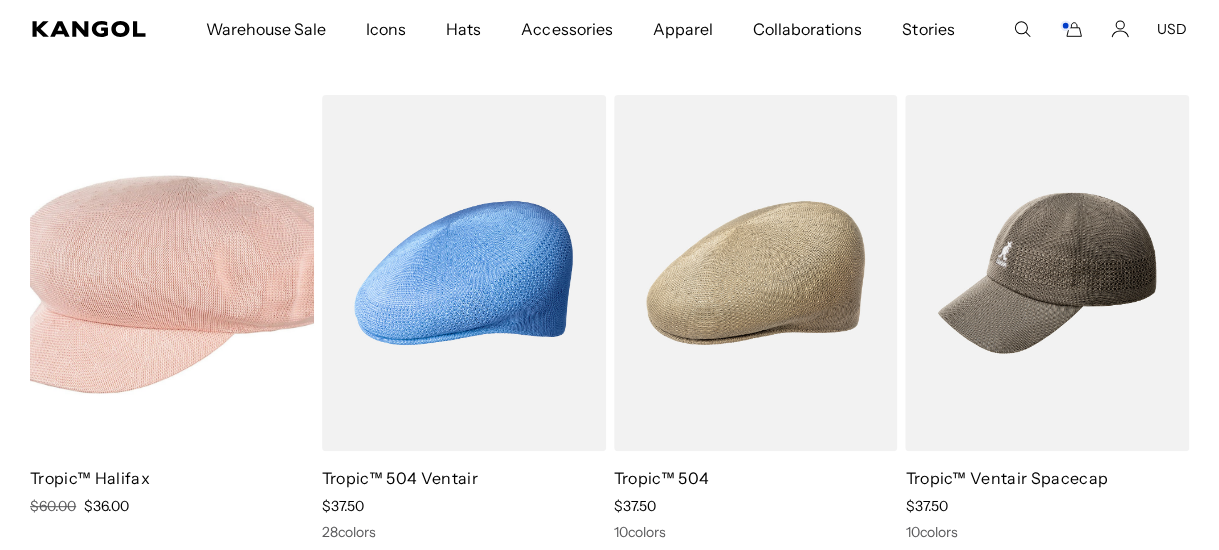 click at bounding box center [172, 273] 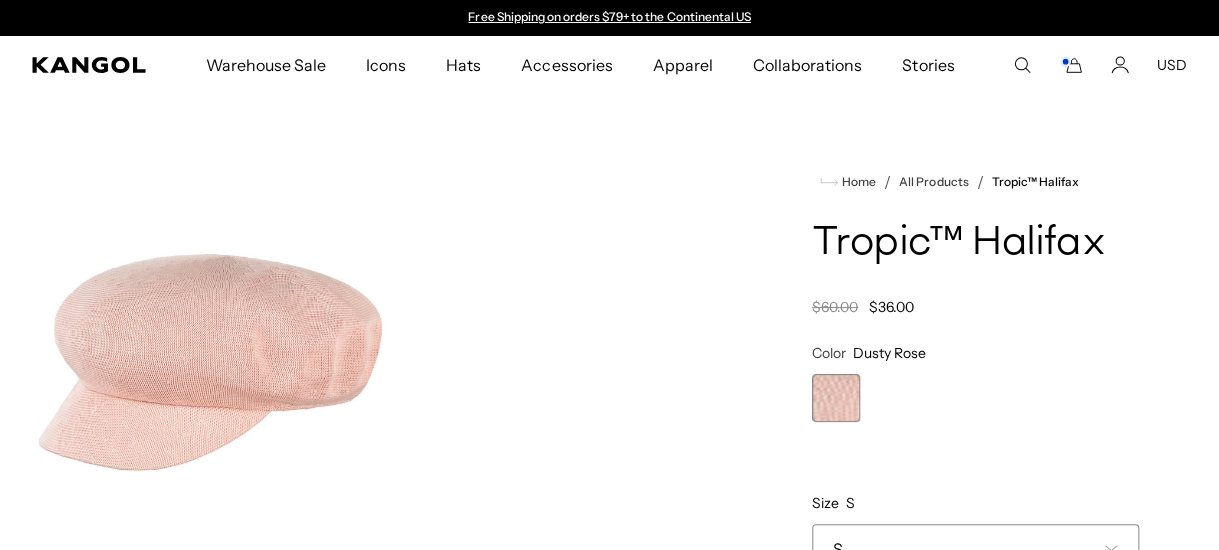scroll, scrollTop: 0, scrollLeft: 0, axis: both 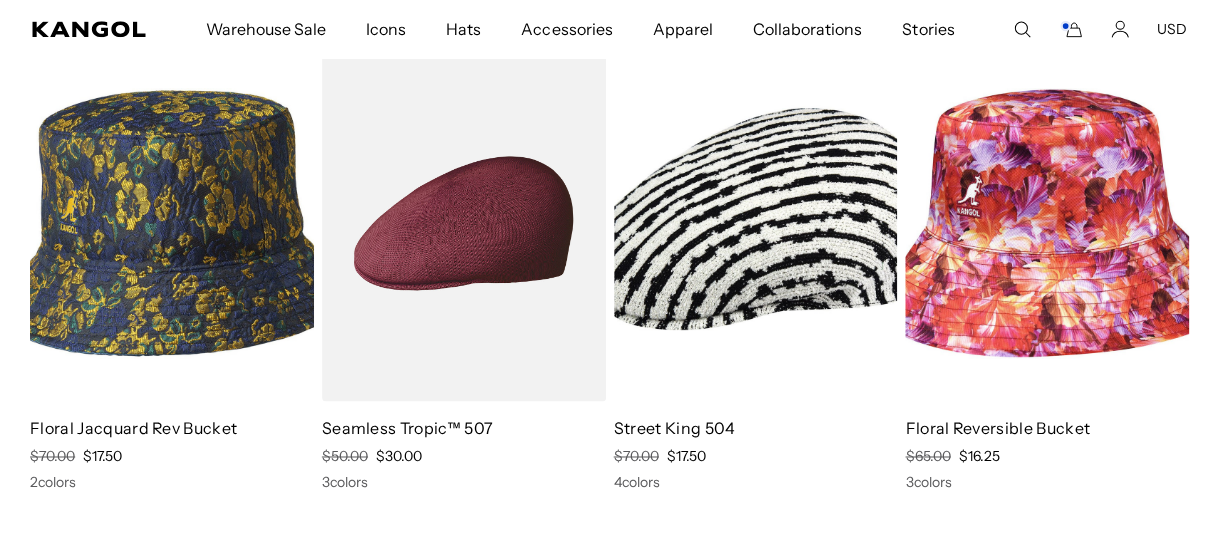 click at bounding box center (1047, 223) 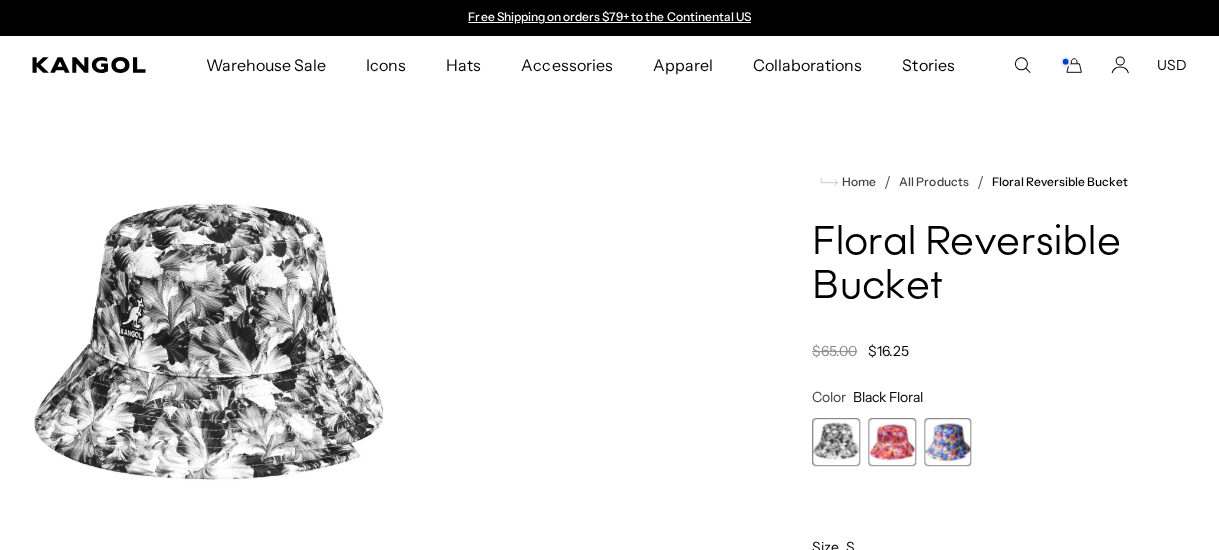 scroll, scrollTop: 0, scrollLeft: 0, axis: both 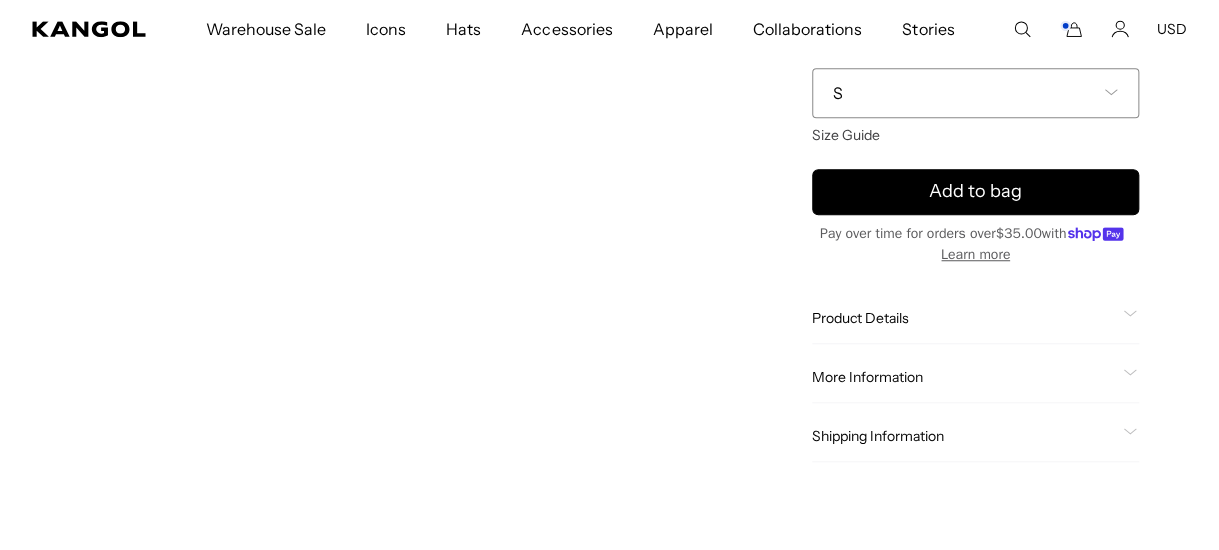 click on "Product Details" 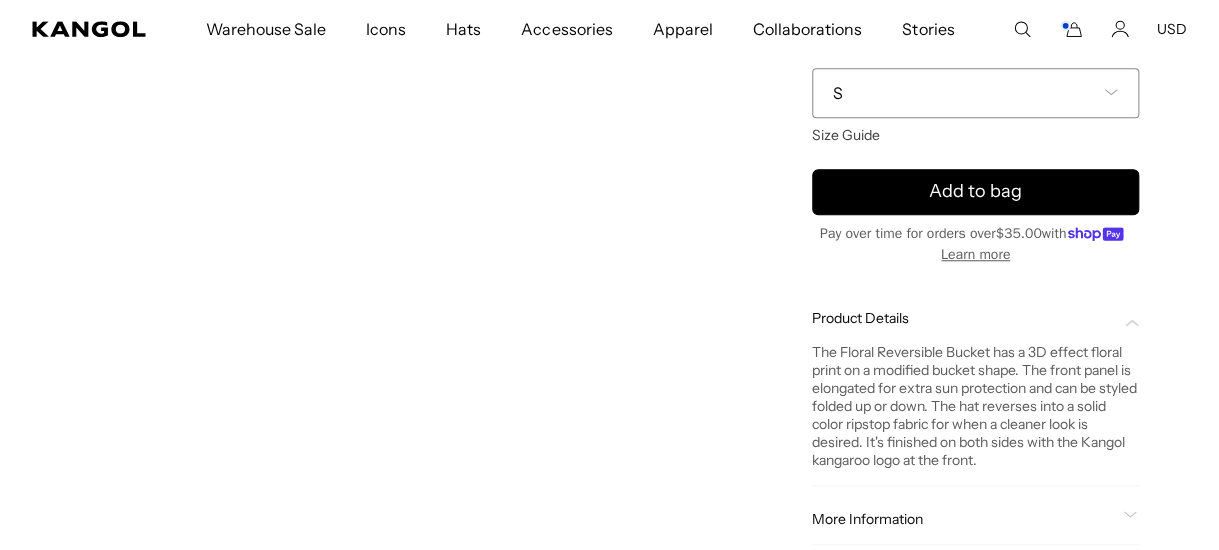 scroll, scrollTop: 0, scrollLeft: 0, axis: both 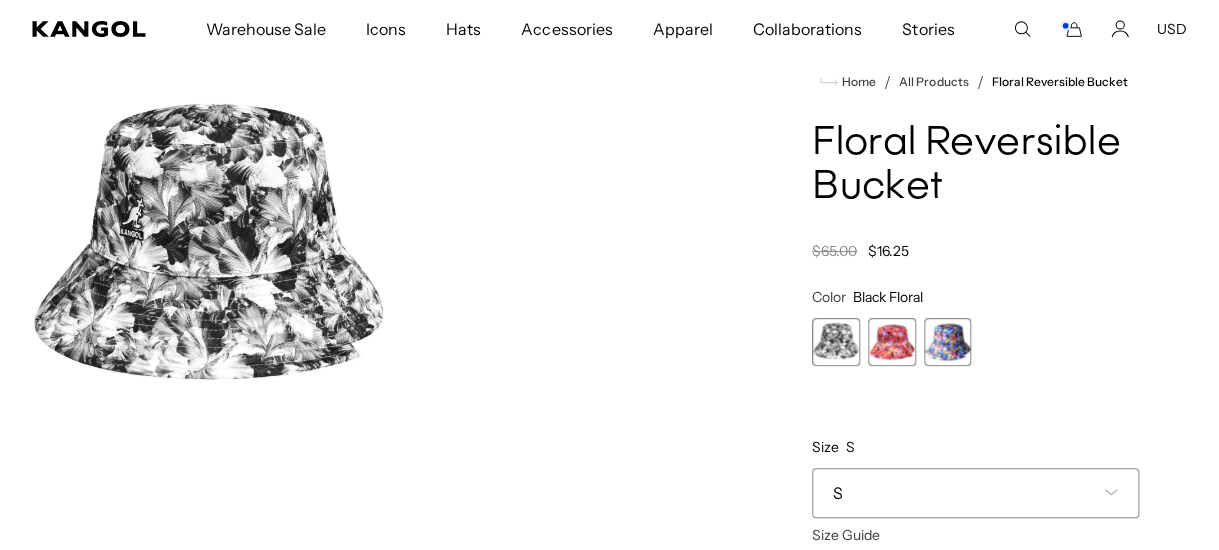 click at bounding box center [948, 342] 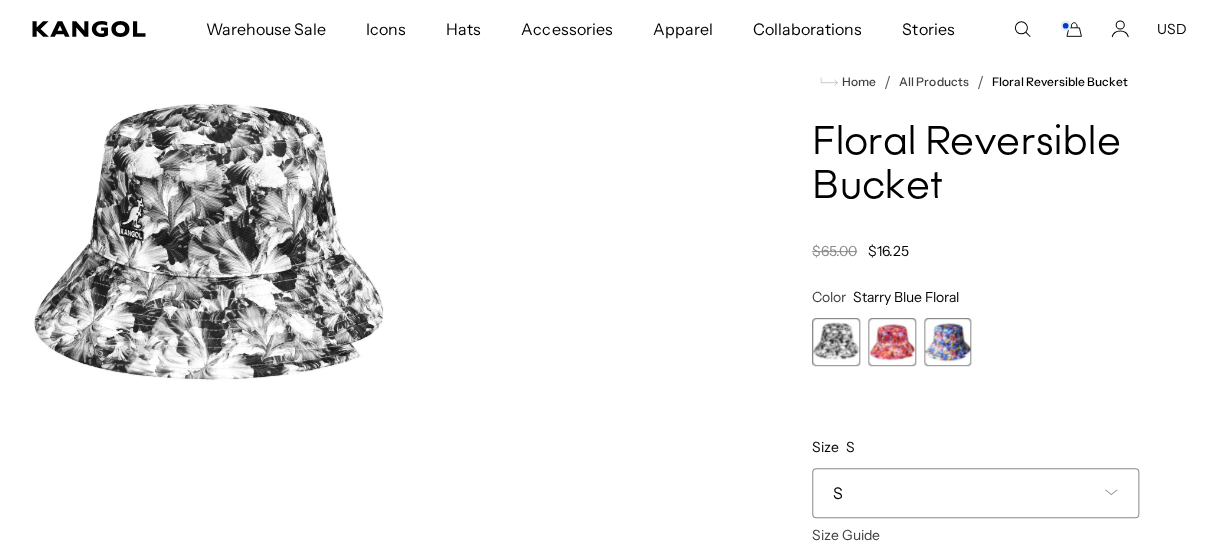 scroll, scrollTop: 0, scrollLeft: 0, axis: both 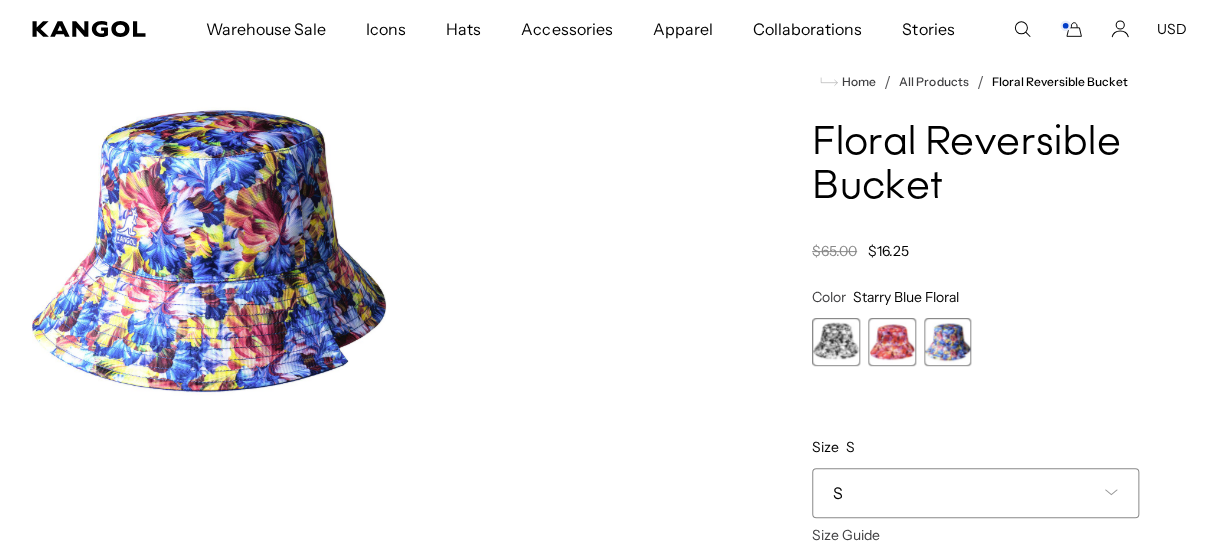 click on "S" at bounding box center [975, 493] 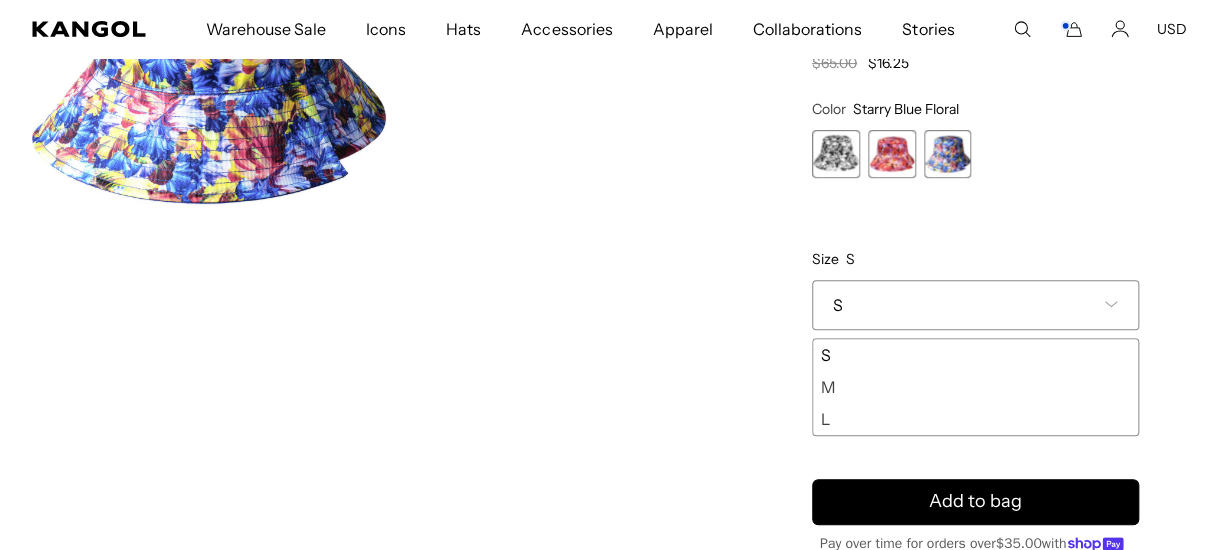 scroll, scrollTop: 300, scrollLeft: 0, axis: vertical 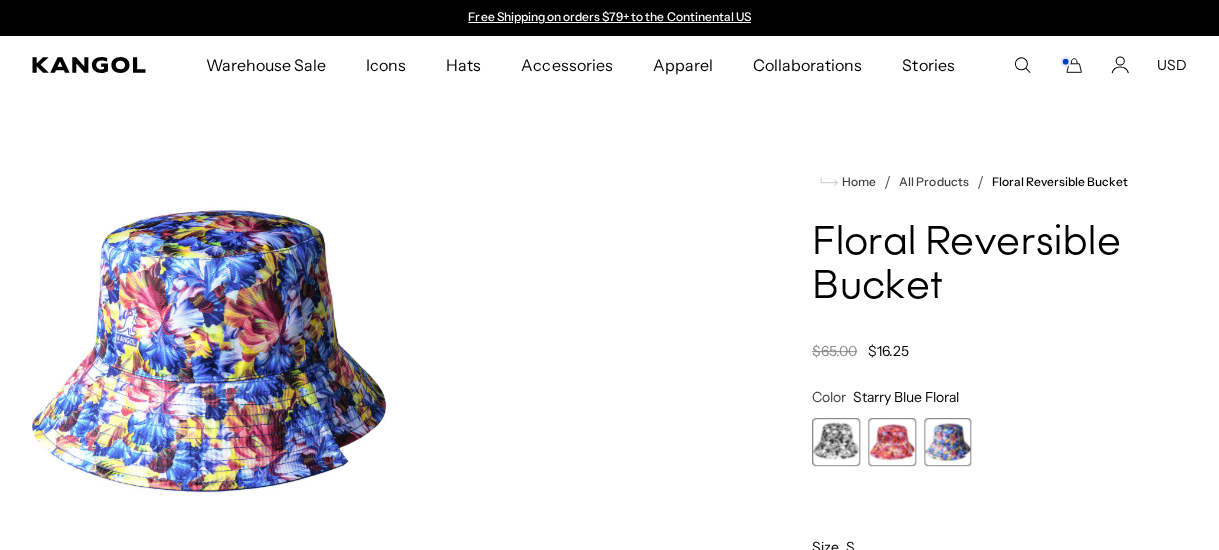 click at bounding box center [836, 442] 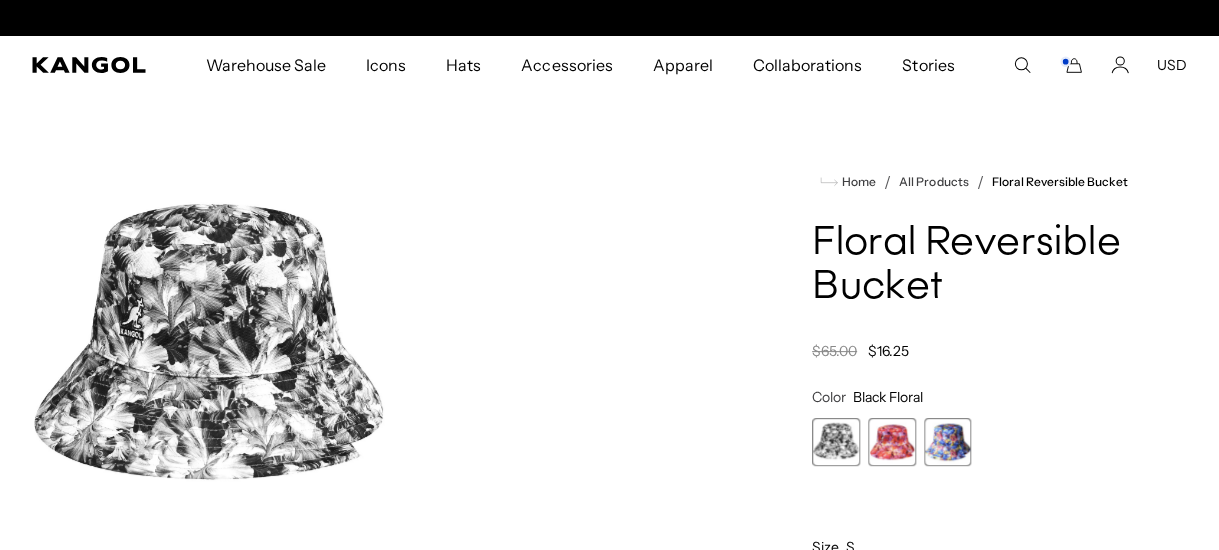 scroll, scrollTop: 0, scrollLeft: 411, axis: horizontal 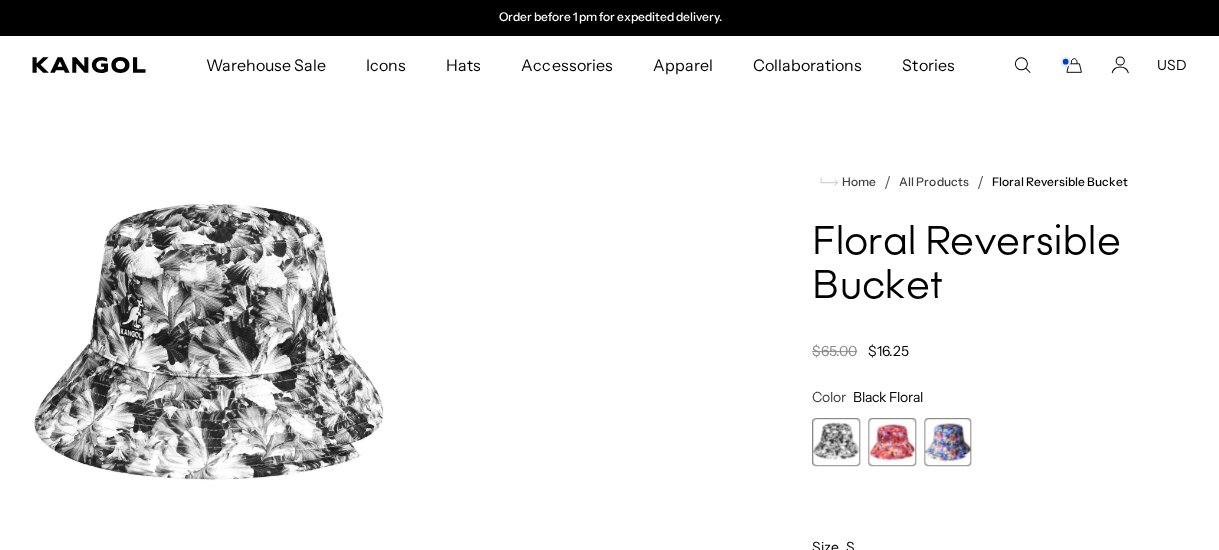 click at bounding box center [892, 442] 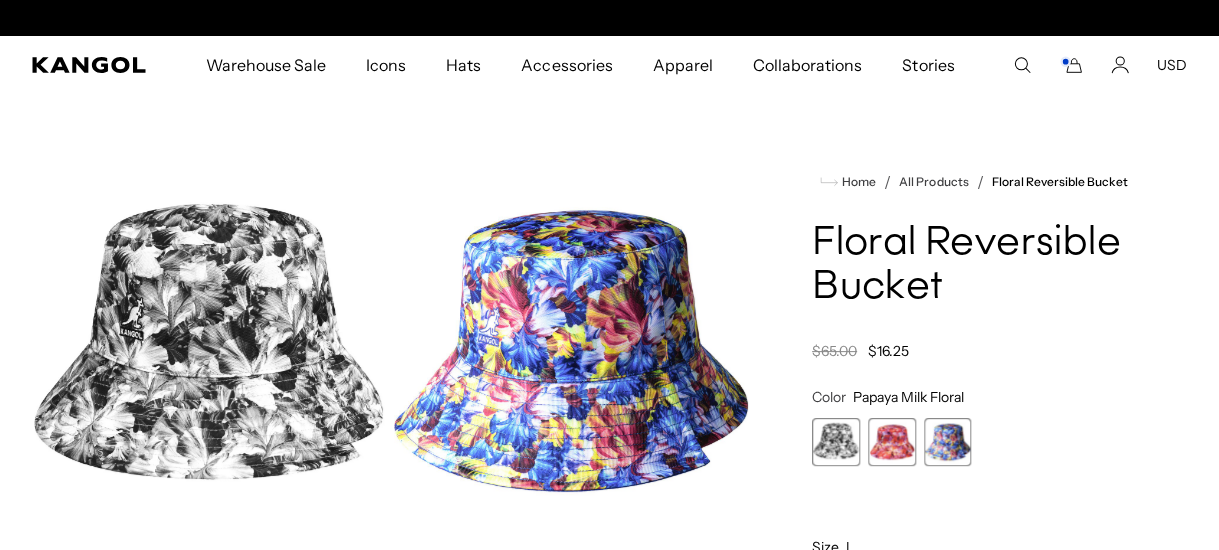 scroll, scrollTop: 0, scrollLeft: 411, axis: horizontal 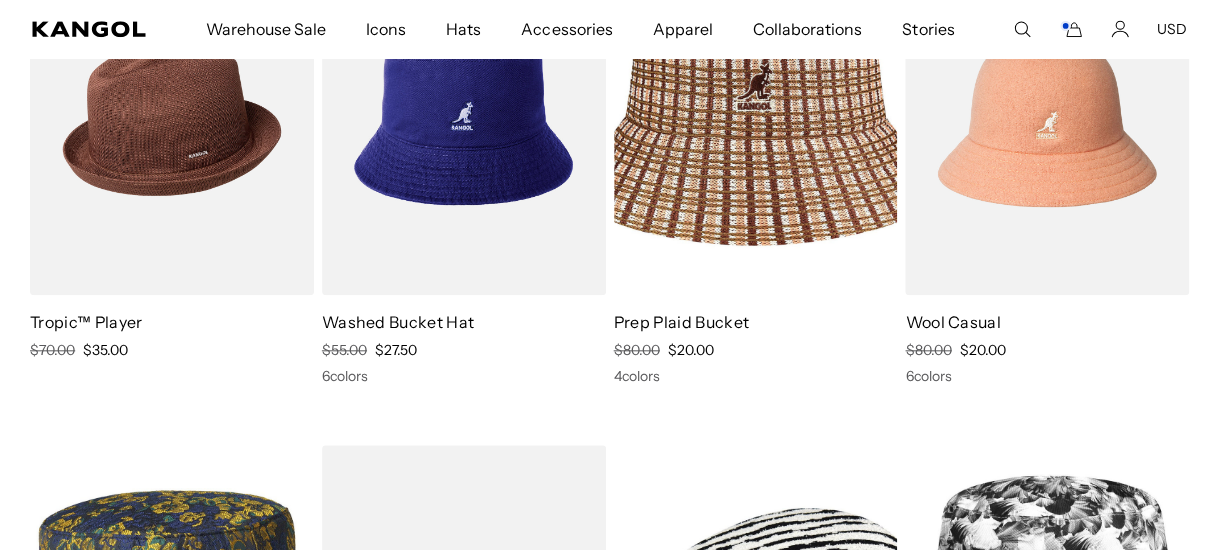 click 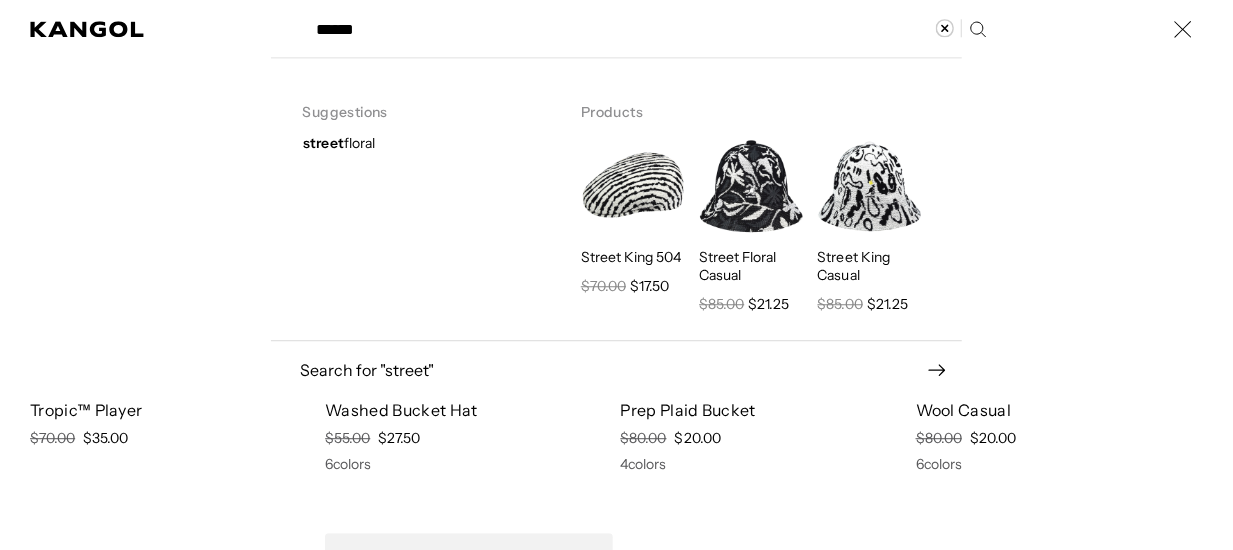 scroll, scrollTop: 0, scrollLeft: 0, axis: both 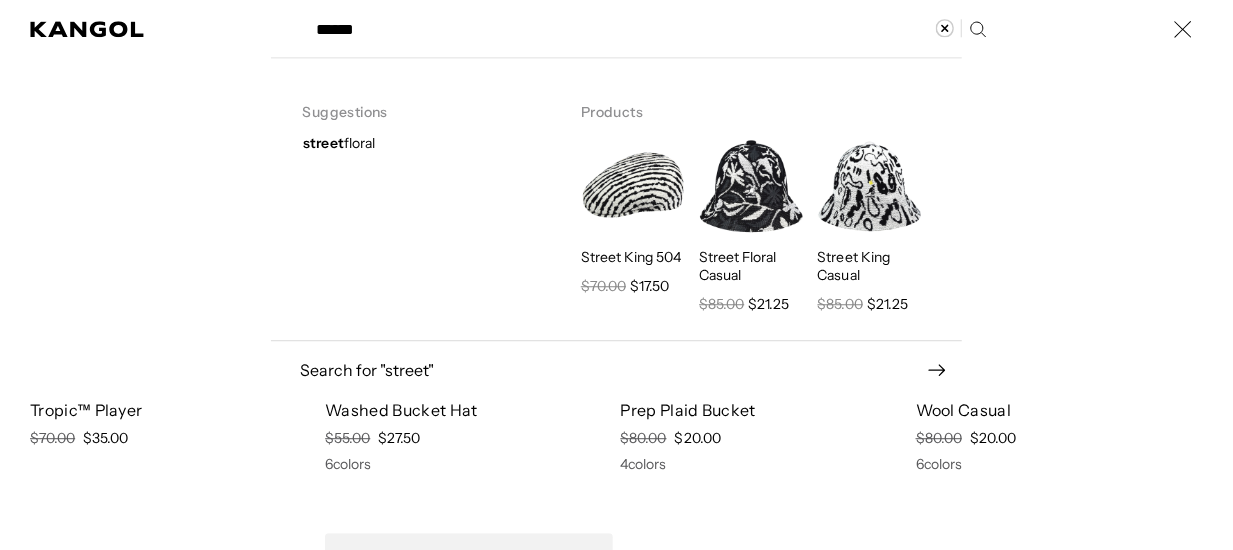 type on "******" 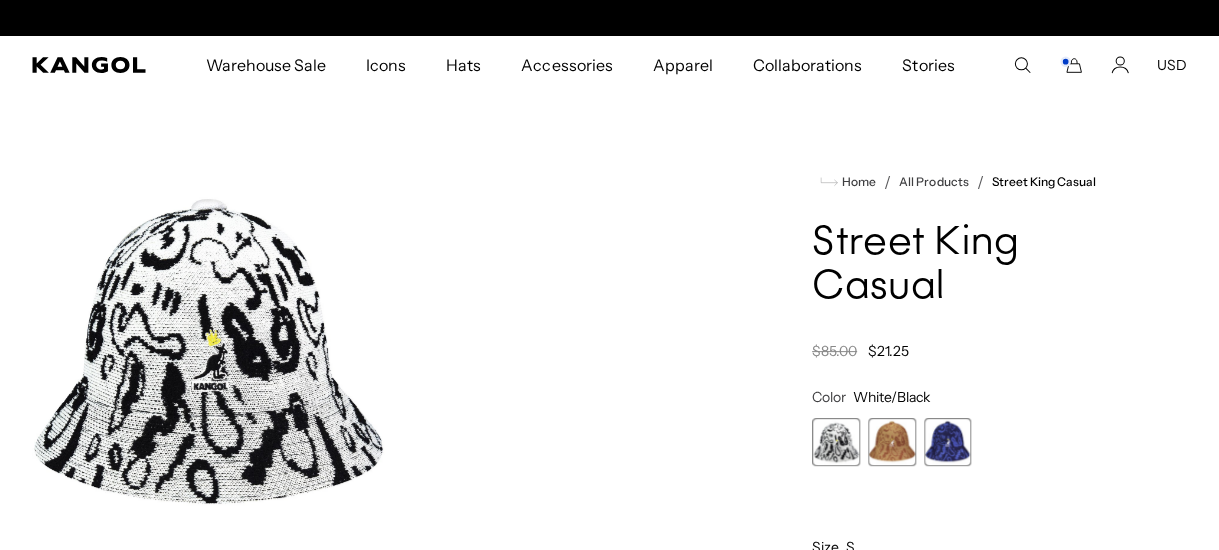 scroll, scrollTop: 200, scrollLeft: 0, axis: vertical 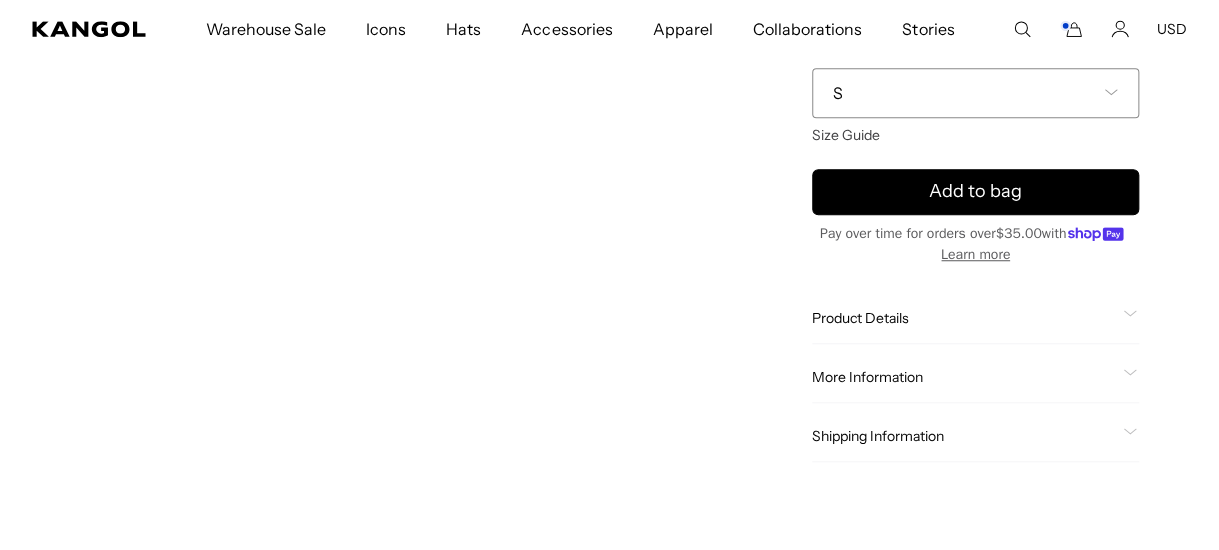 click on "Product Details" 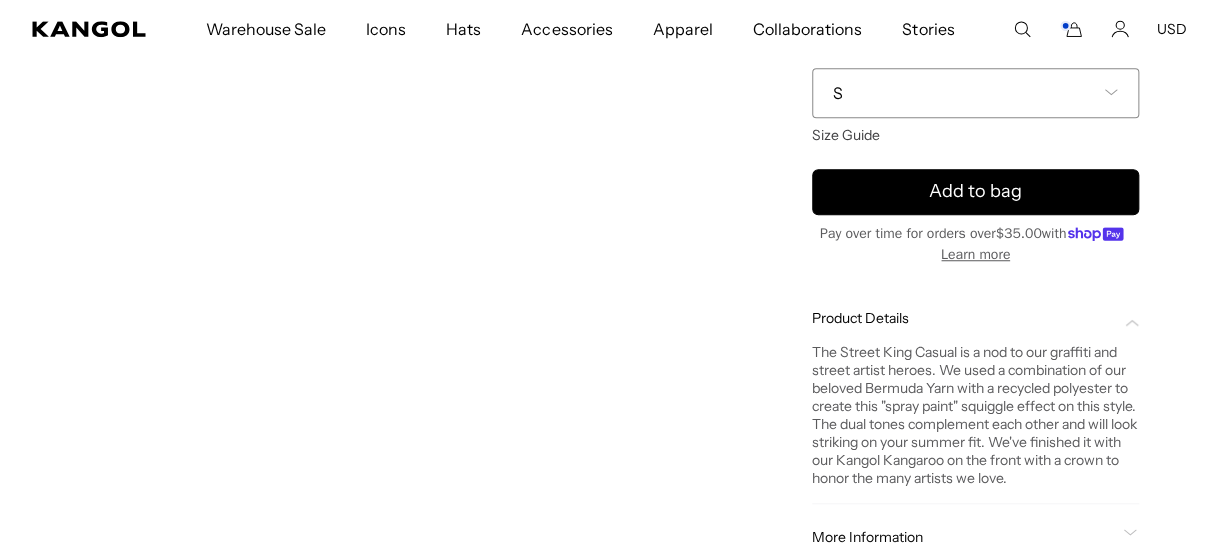 scroll, scrollTop: 0, scrollLeft: 0, axis: both 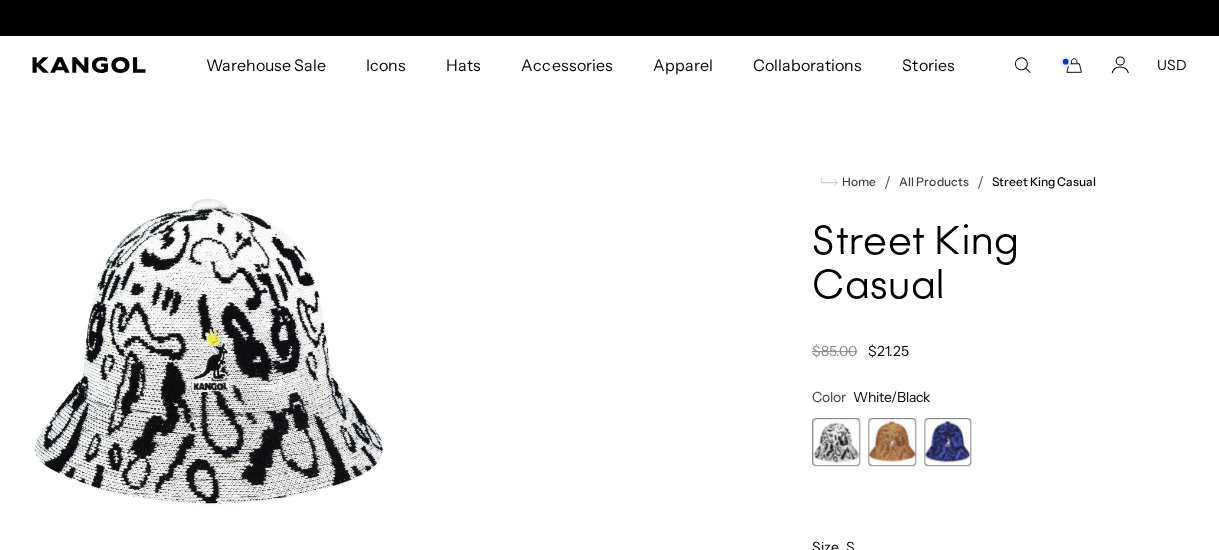 click at bounding box center (209, 351) 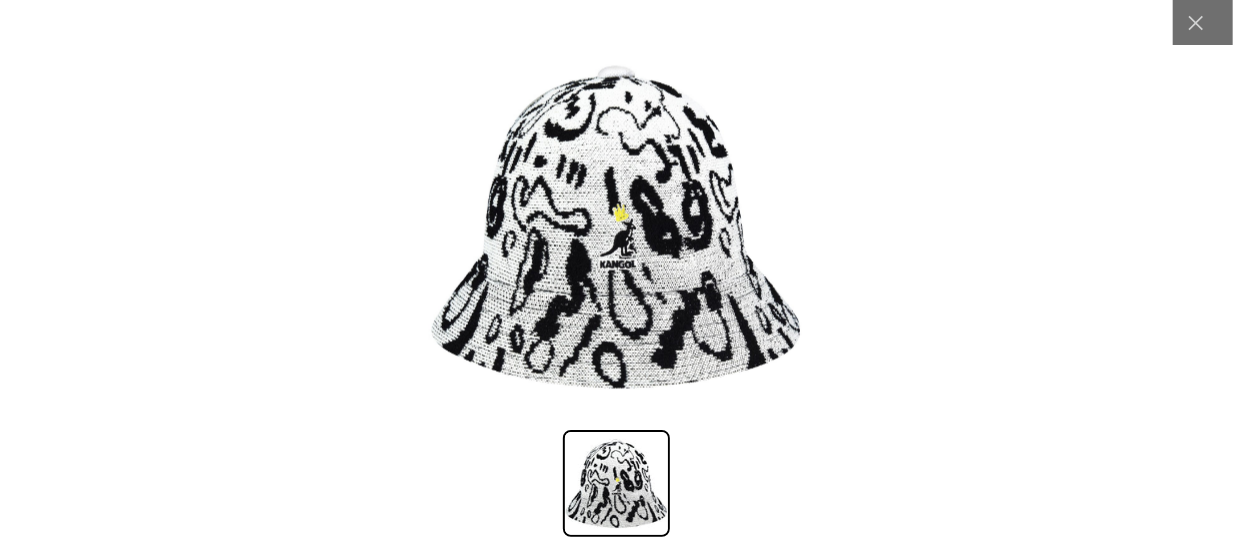 scroll, scrollTop: 0, scrollLeft: 0, axis: both 